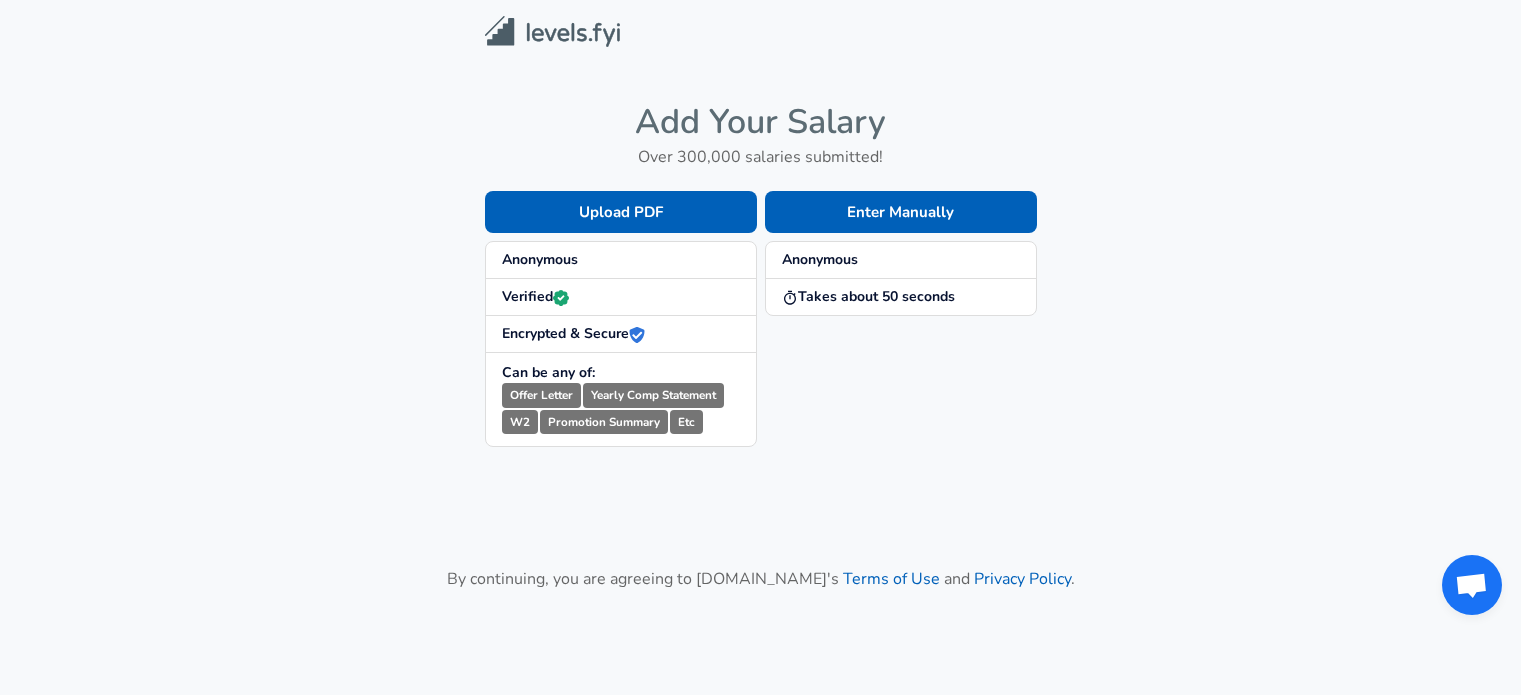 scroll, scrollTop: 0, scrollLeft: 0, axis: both 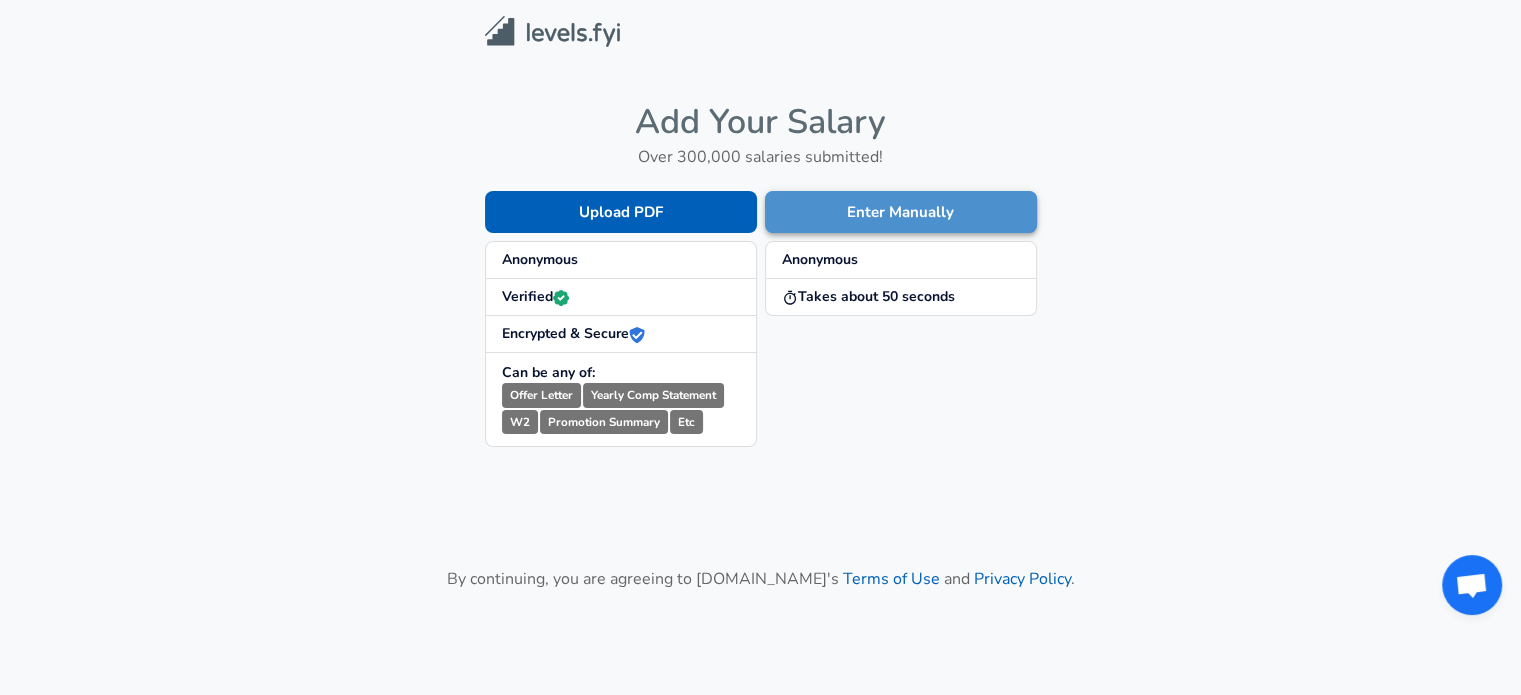 click on "Enter Manually" at bounding box center (901, 212) 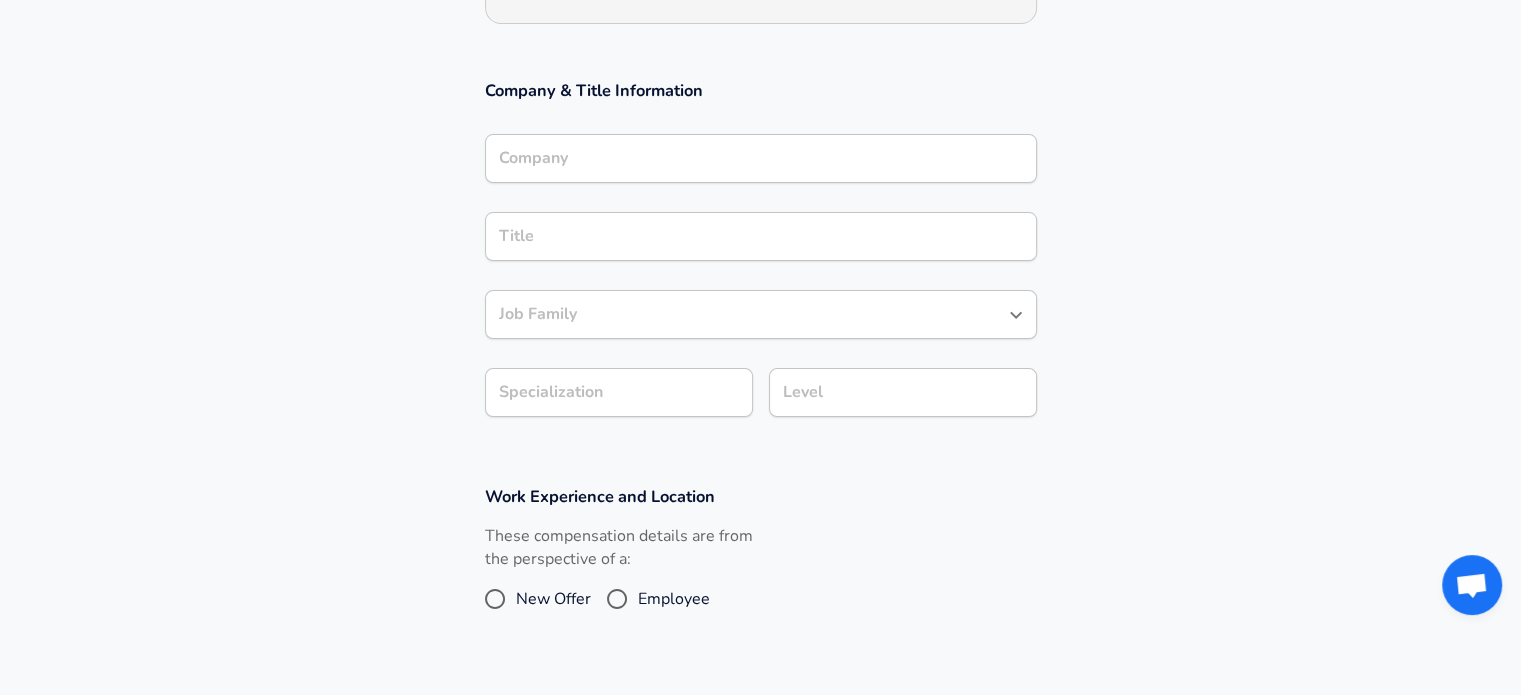 click on "Company" at bounding box center (761, 158) 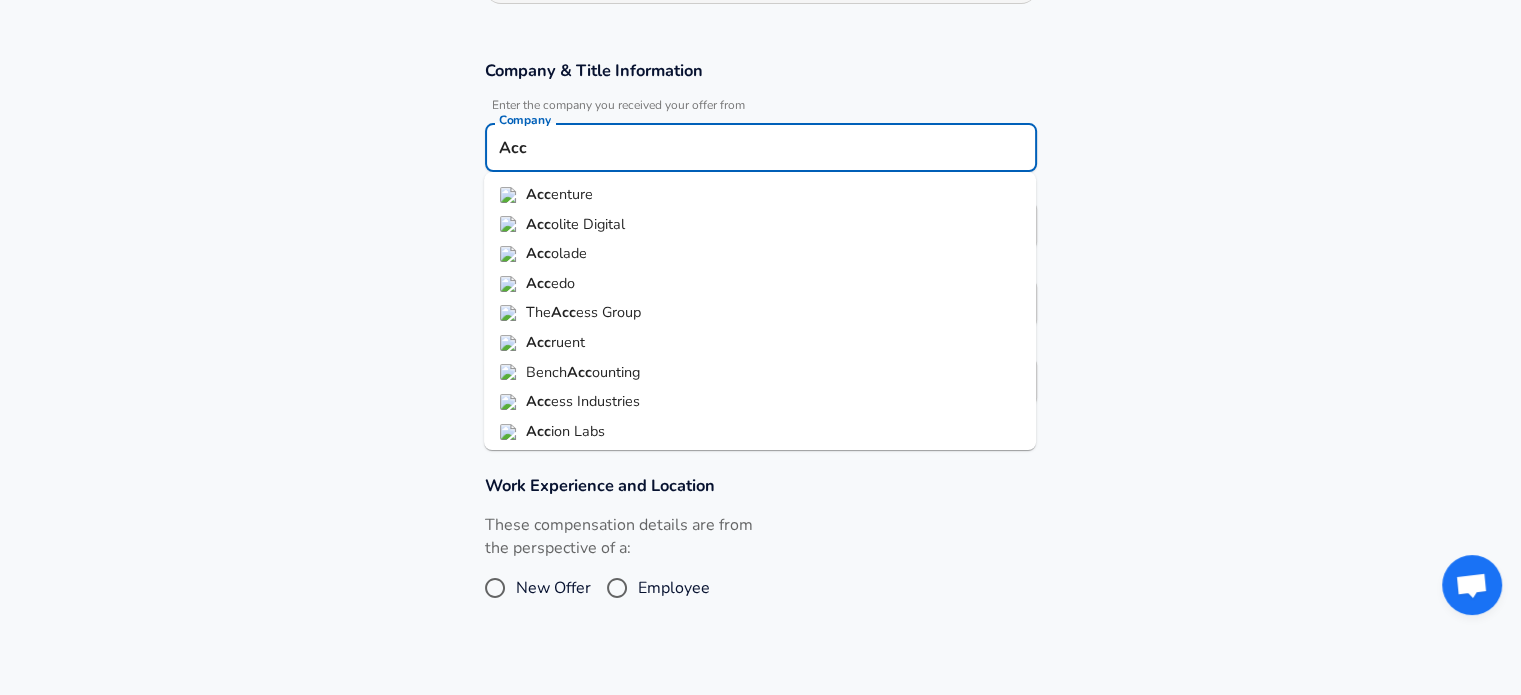 click on "Acc enture" at bounding box center (760, 195) 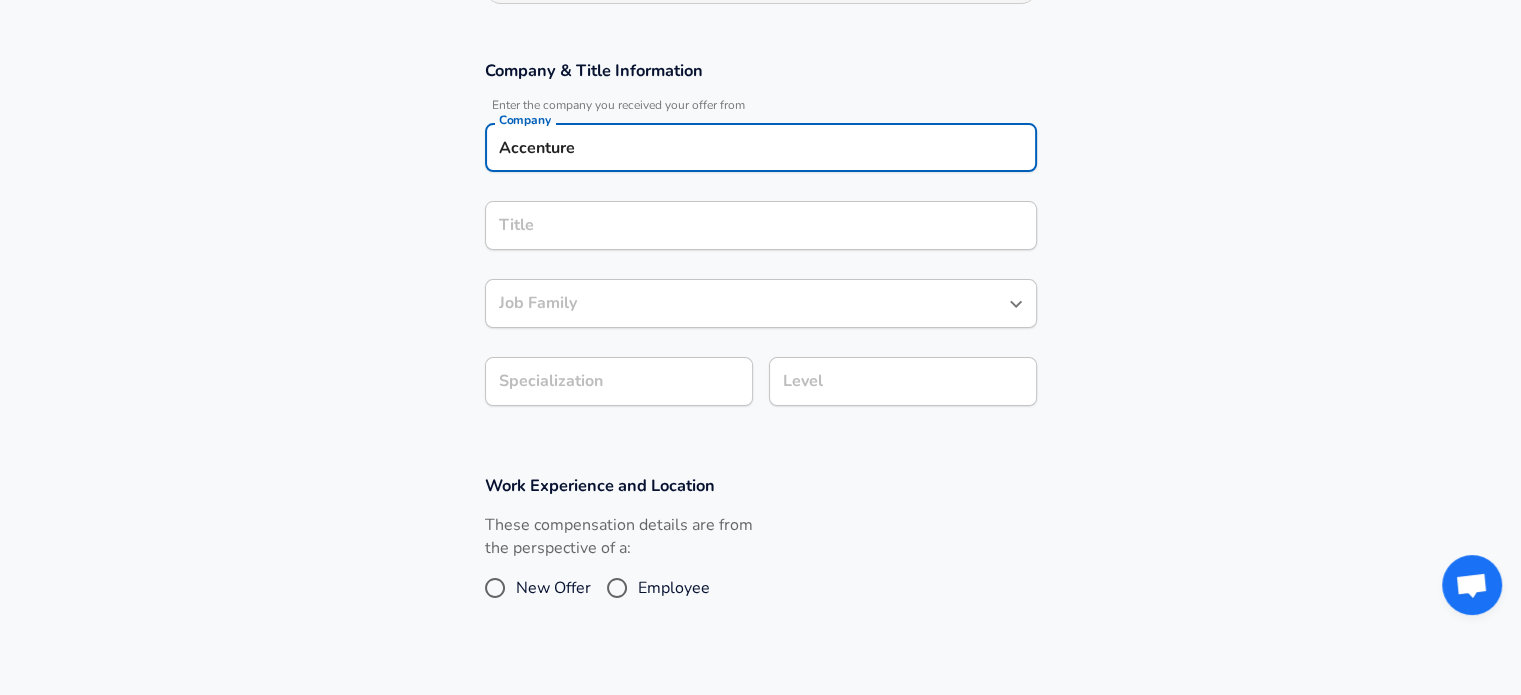 type on "Accenture" 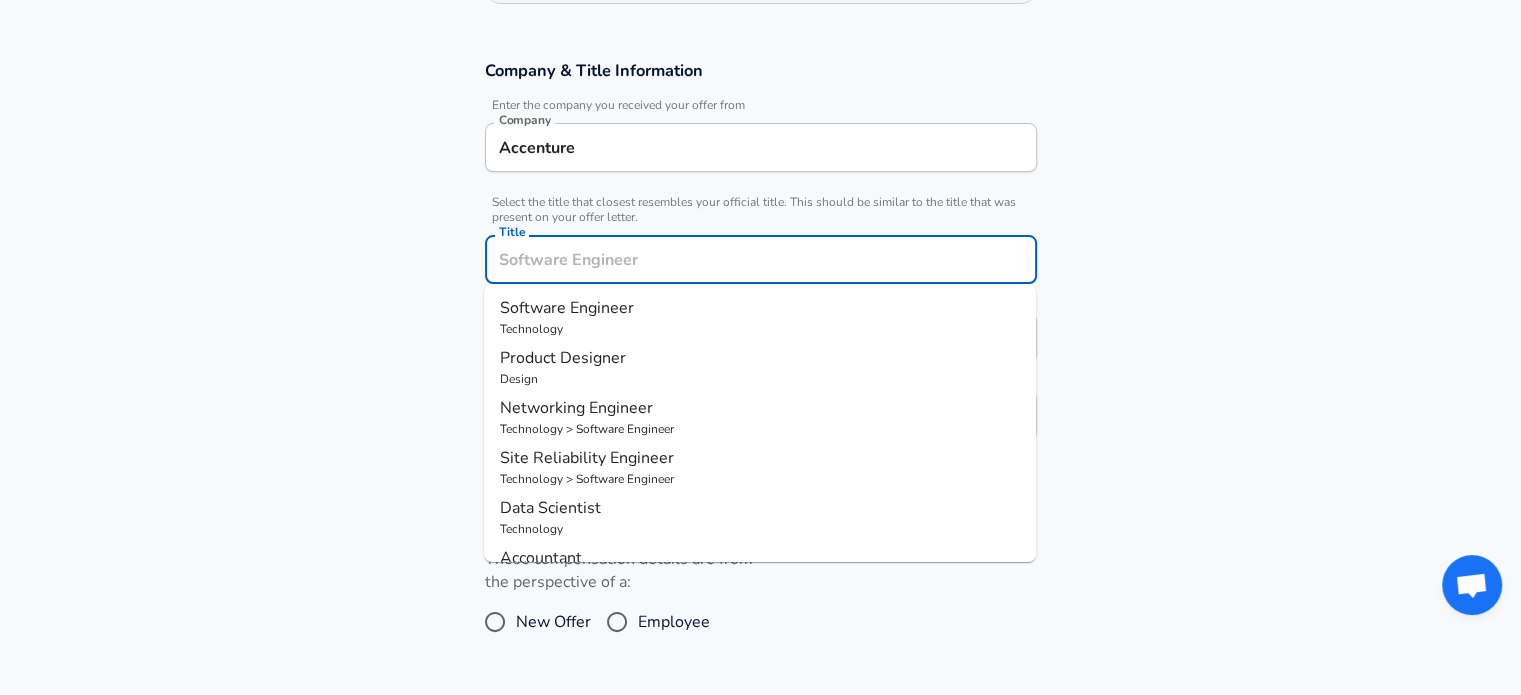 scroll, scrollTop: 360, scrollLeft: 0, axis: vertical 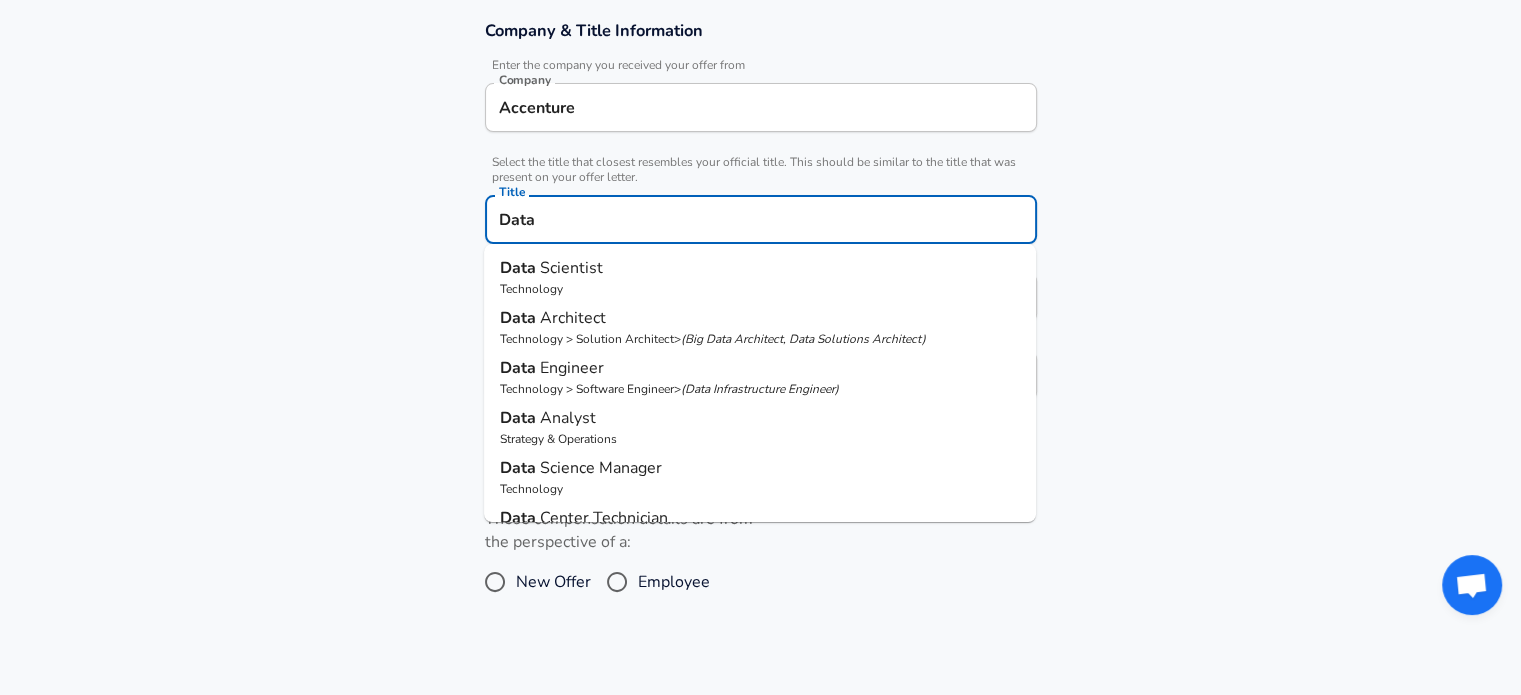 click on "Technology" at bounding box center [760, 289] 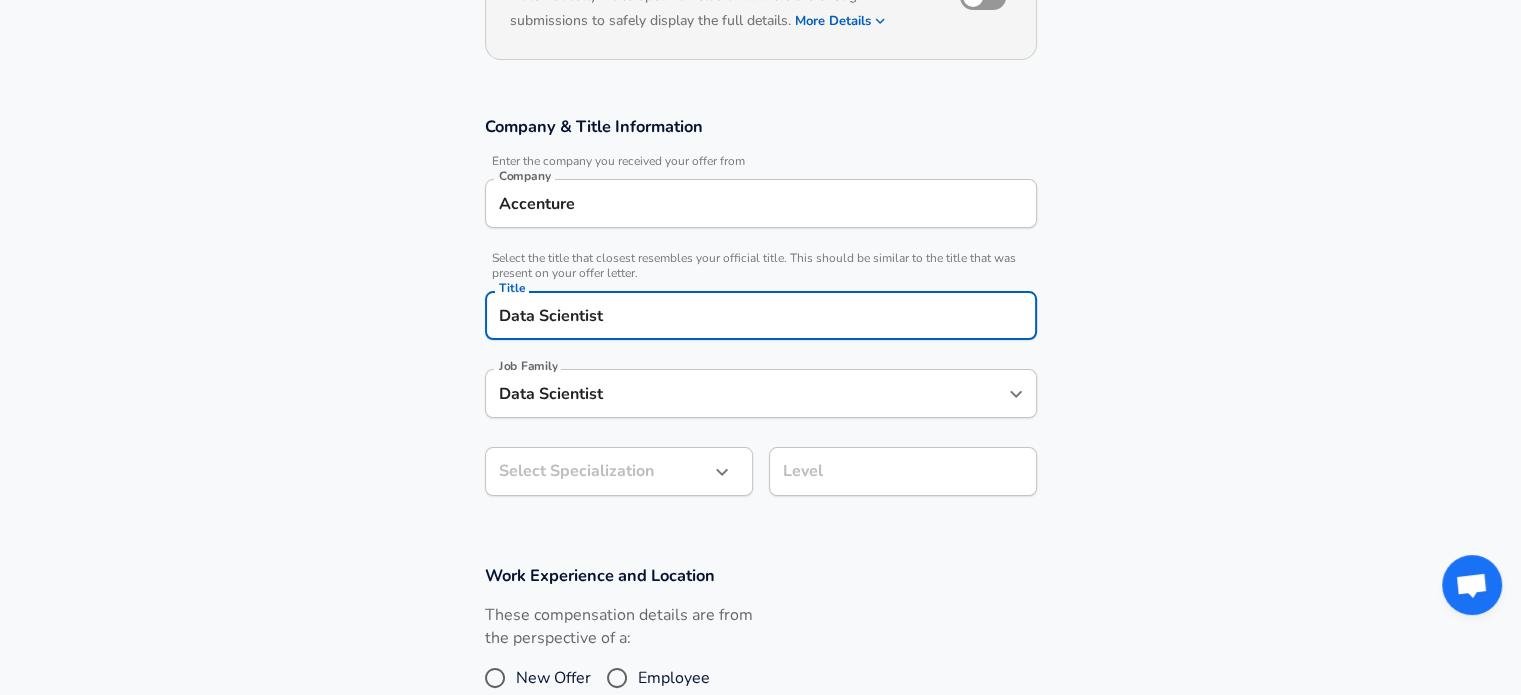 scroll, scrollTop: 260, scrollLeft: 0, axis: vertical 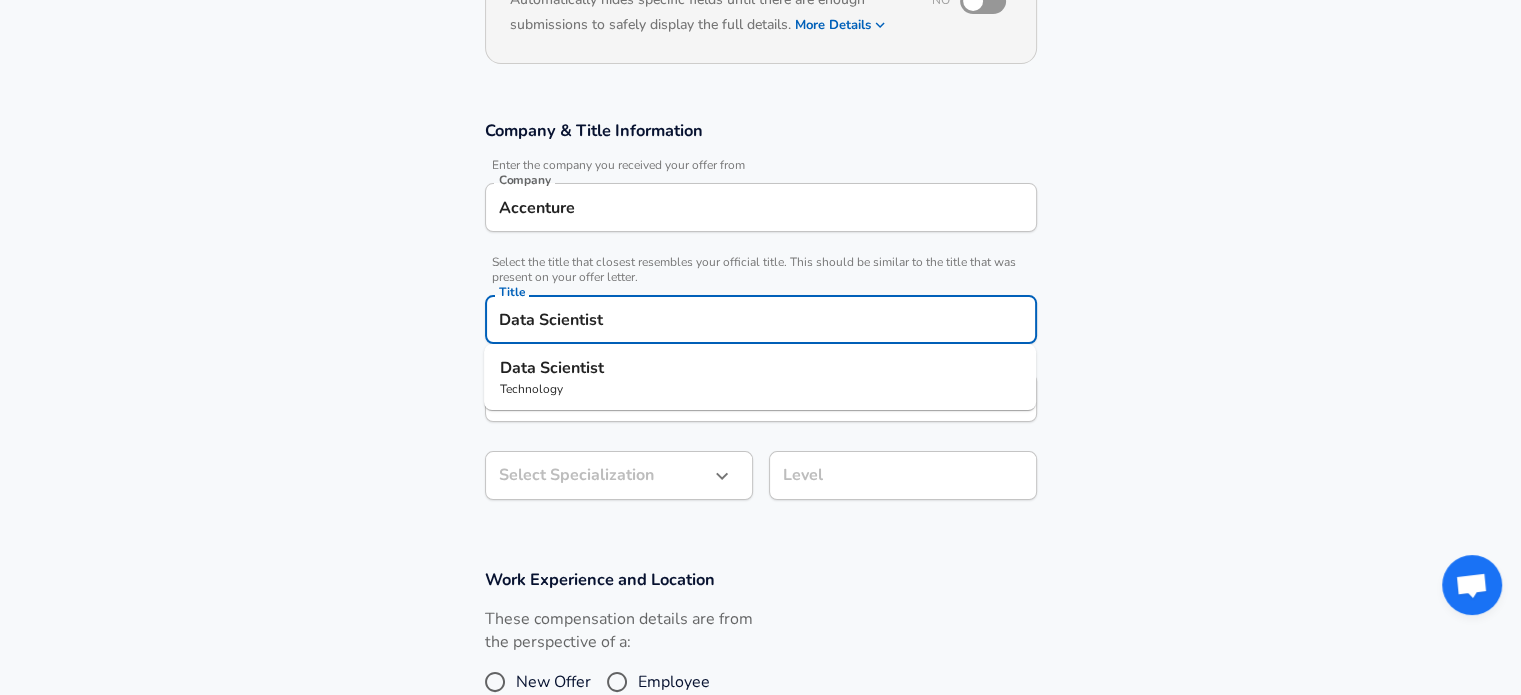 click on "Data Scientist" at bounding box center [761, 319] 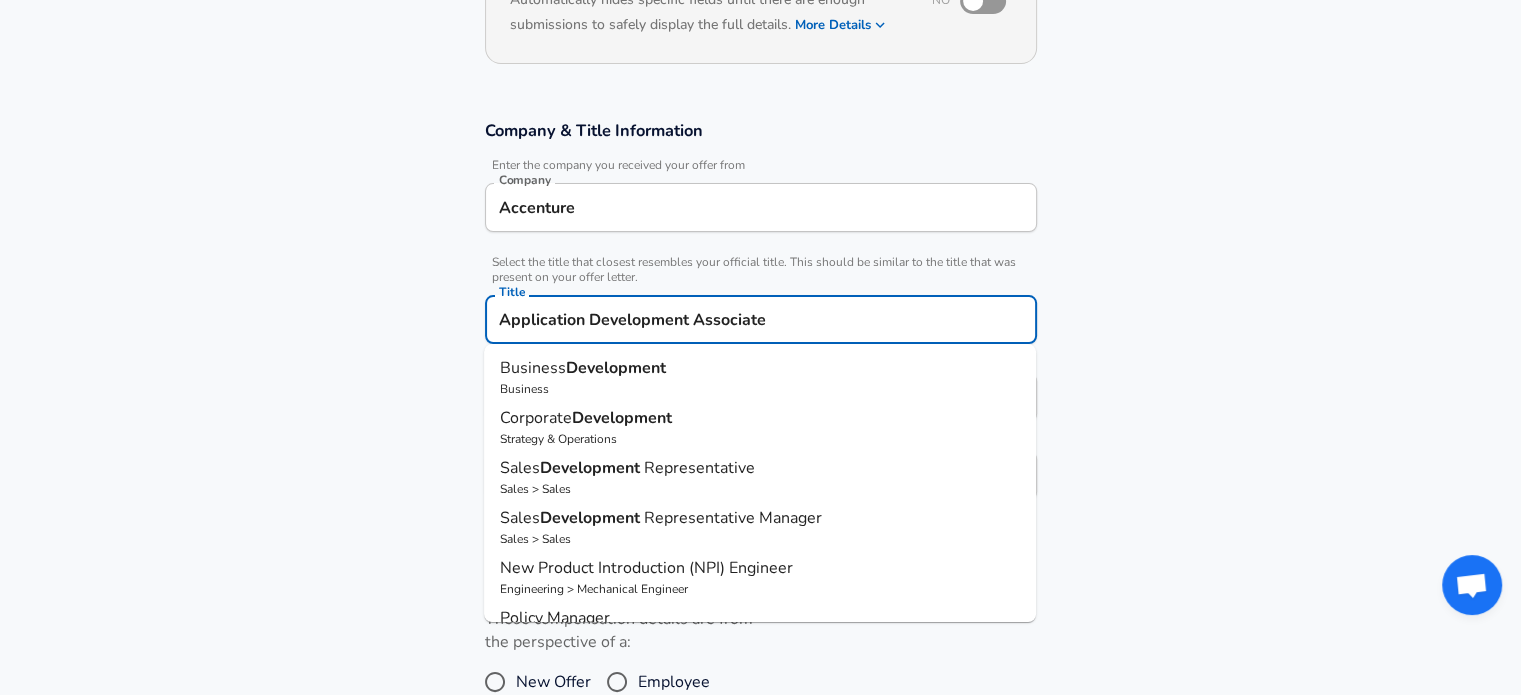 type on "Application Development Associate" 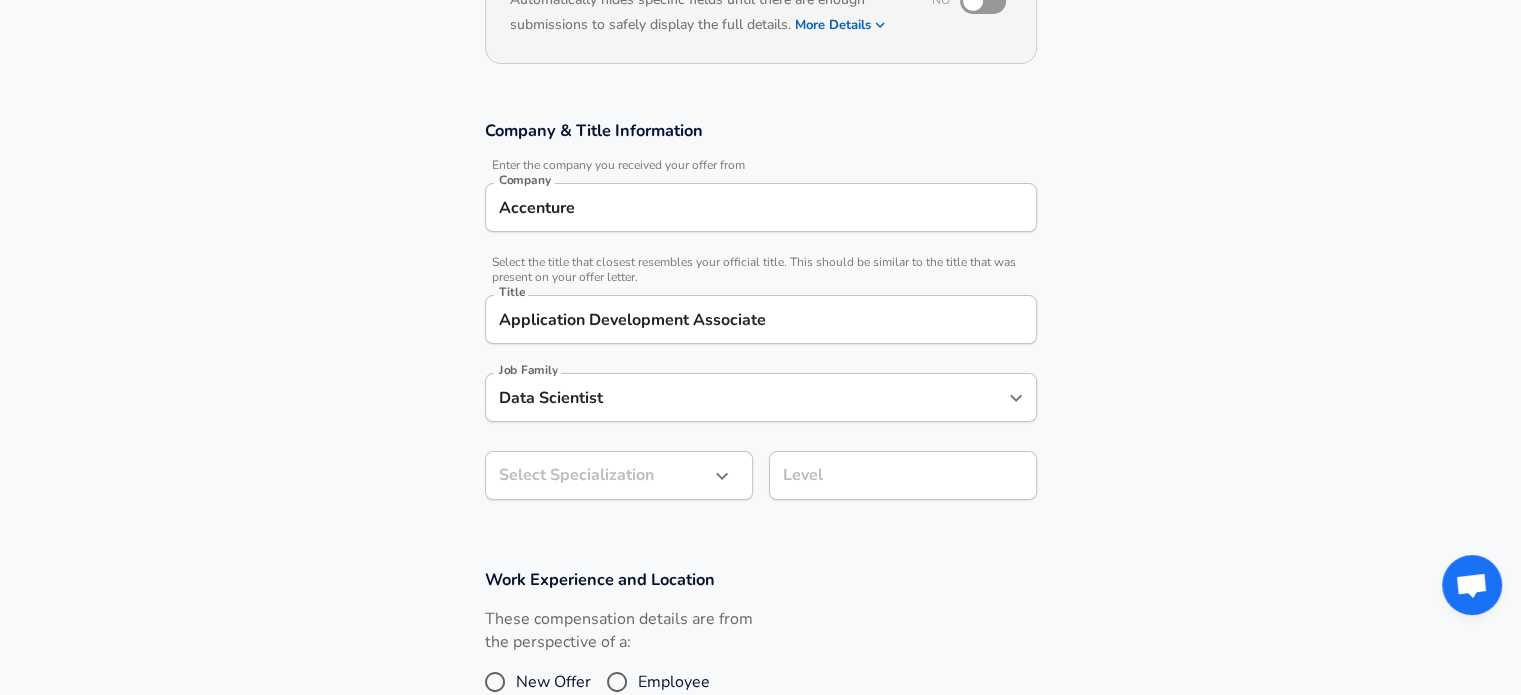 click on "Data Scientist" at bounding box center [746, 397] 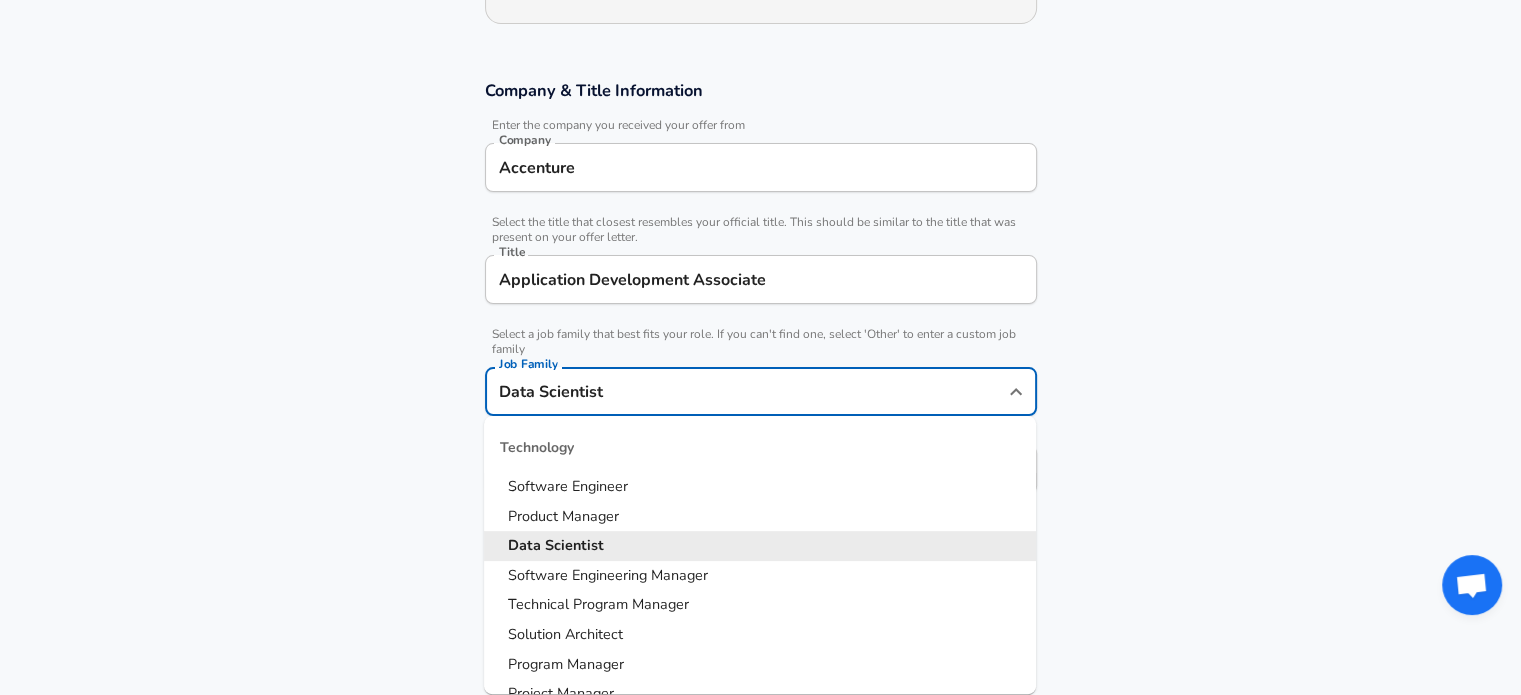 click on "Data" at bounding box center (526, 545) 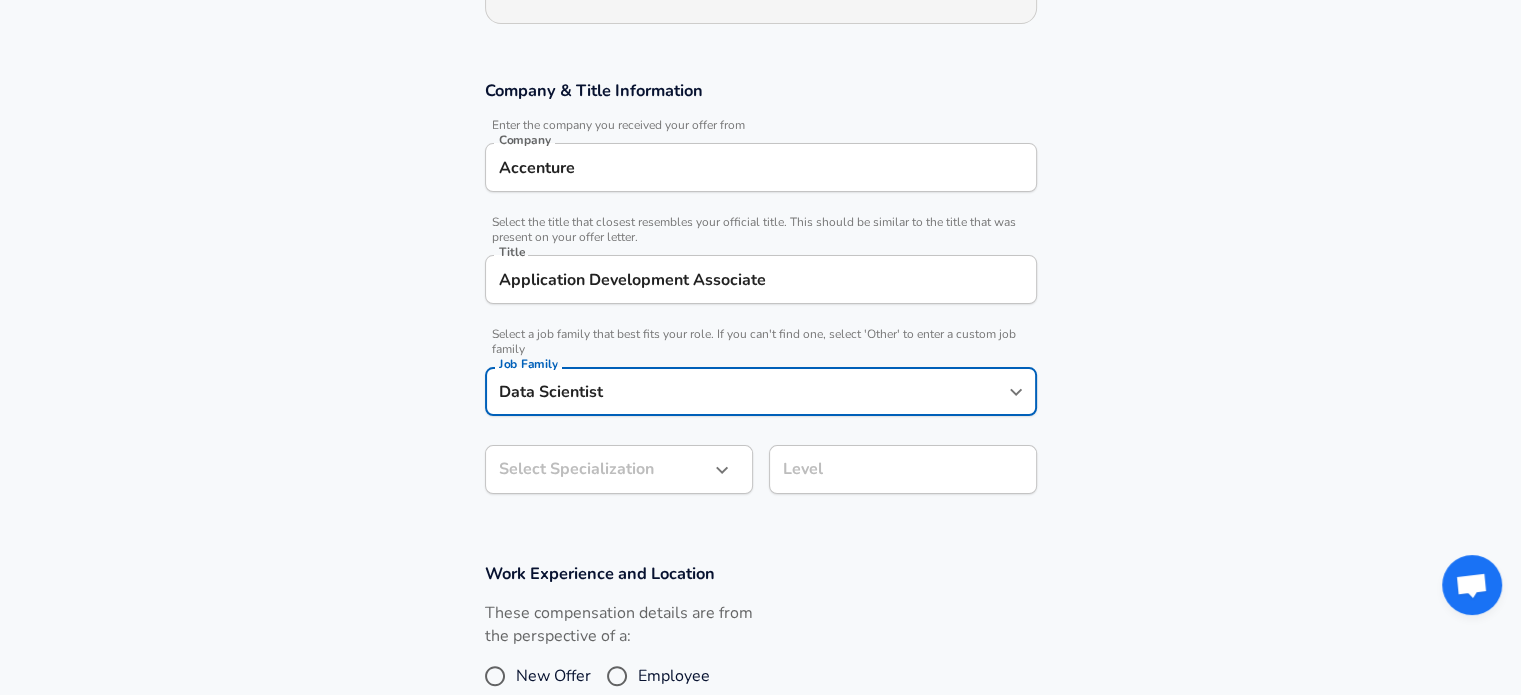 click on "Data Scientist" at bounding box center [746, 391] 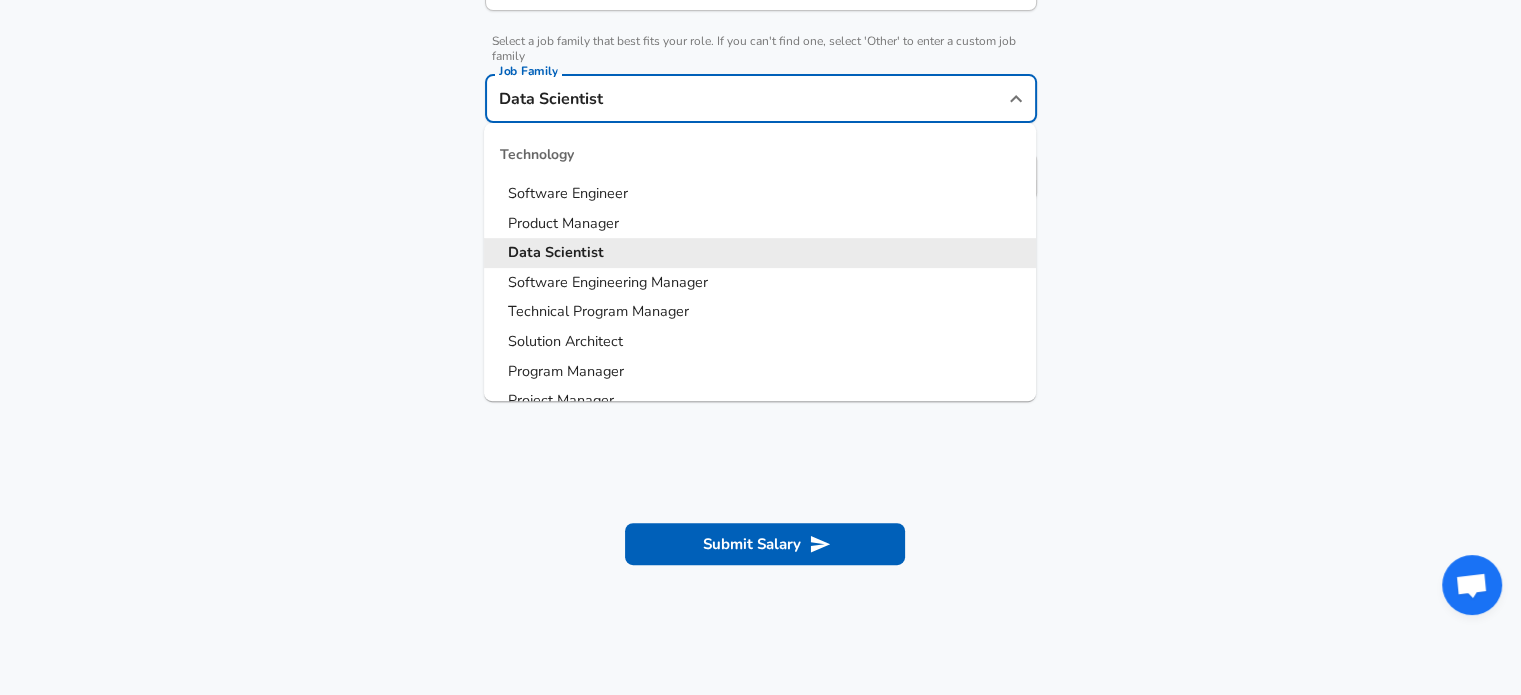 scroll, scrollTop: 600, scrollLeft: 0, axis: vertical 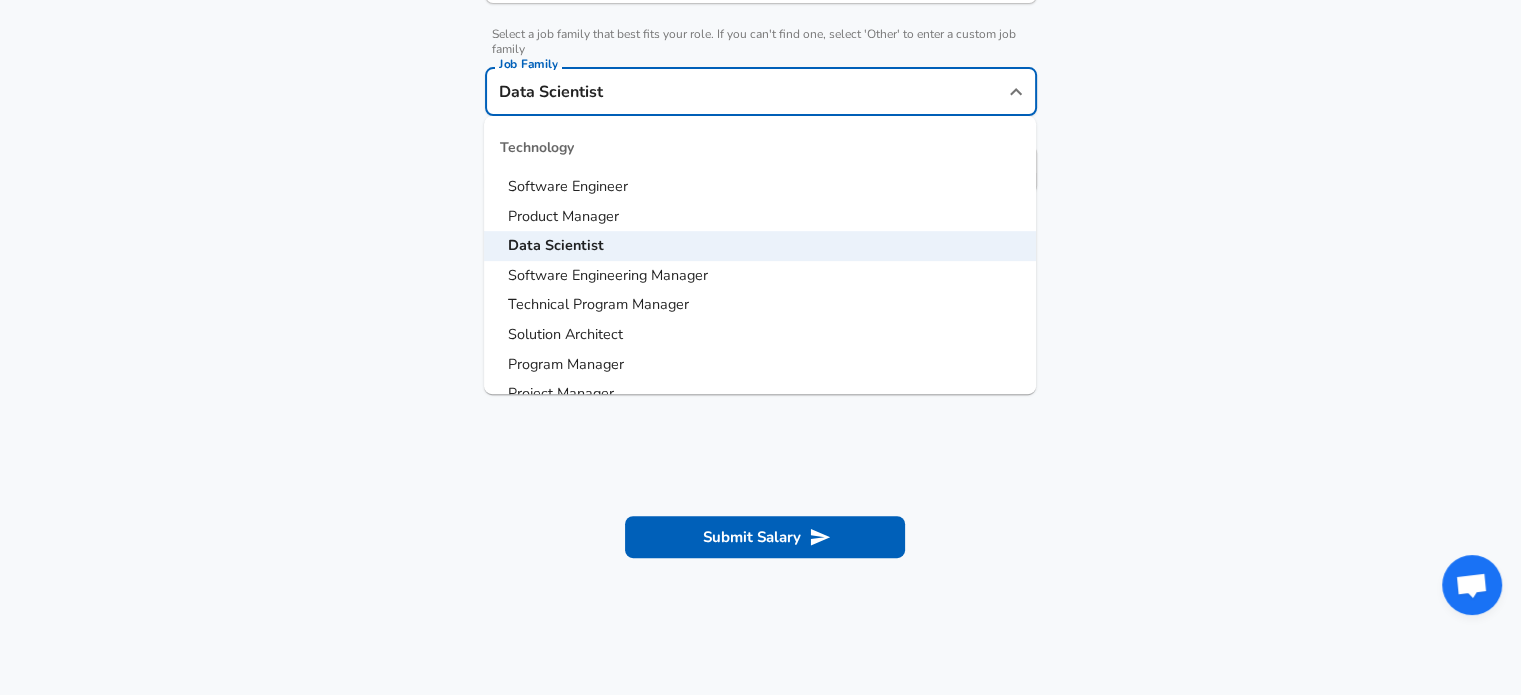 click on "Work Experience and Location These compensation details are from the perspective of a: New Offer Employee" at bounding box center [760, 339] 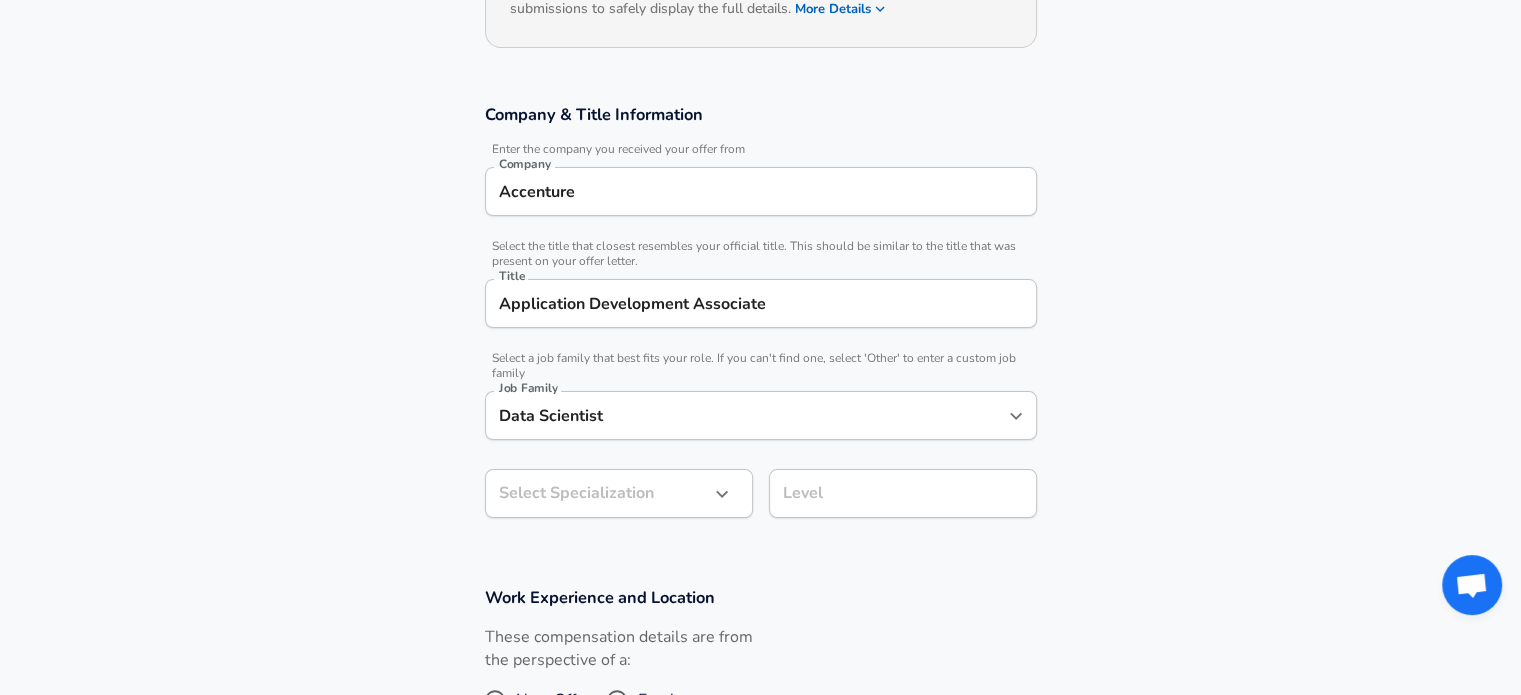 scroll, scrollTop: 300, scrollLeft: 0, axis: vertical 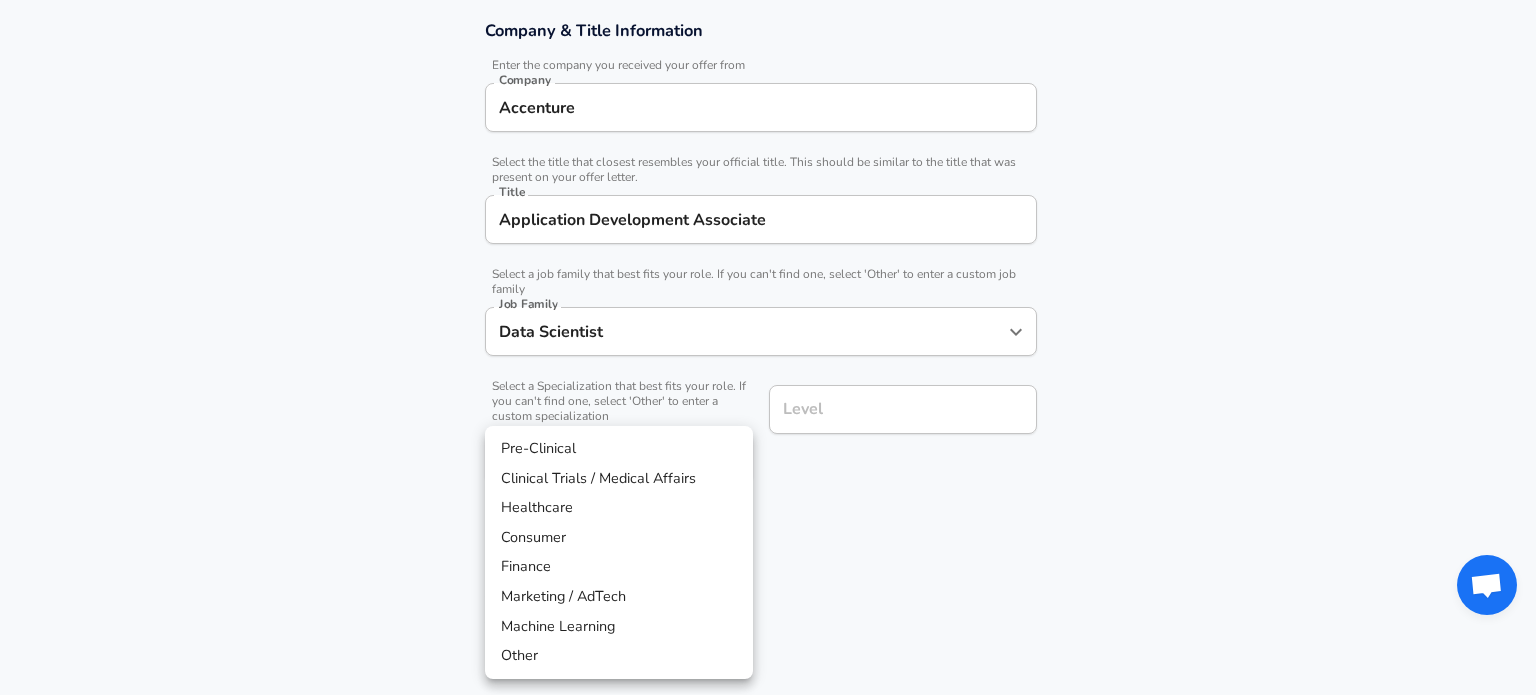 click on "Restart Add Your Salary Upload your offer letter   to verify your submission Enhance Privacy and Anonymity No Automatically hides specific fields until there are enough submissions to safely display the full details.   More Details Based on your submission and the data points that we have already collected, we will automatically hide and anonymize specific fields if there aren't enough data points to remain sufficiently anonymous. Company & Title Information   Enter the company you received your offer from Company Accenture Company   Select the title that closest resembles your official title. This should be similar to the title that was present on your offer letter. Title Application Development Associate Title   Select a job family that best fits your role. If you can't find one, select 'Other' to enter a custom job family Job Family Data Scientist Job Family   Select a Specialization that best fits your role. If you can't find one, select 'Other' to enter a custom specialization Select Specialization ​" at bounding box center [768, -13] 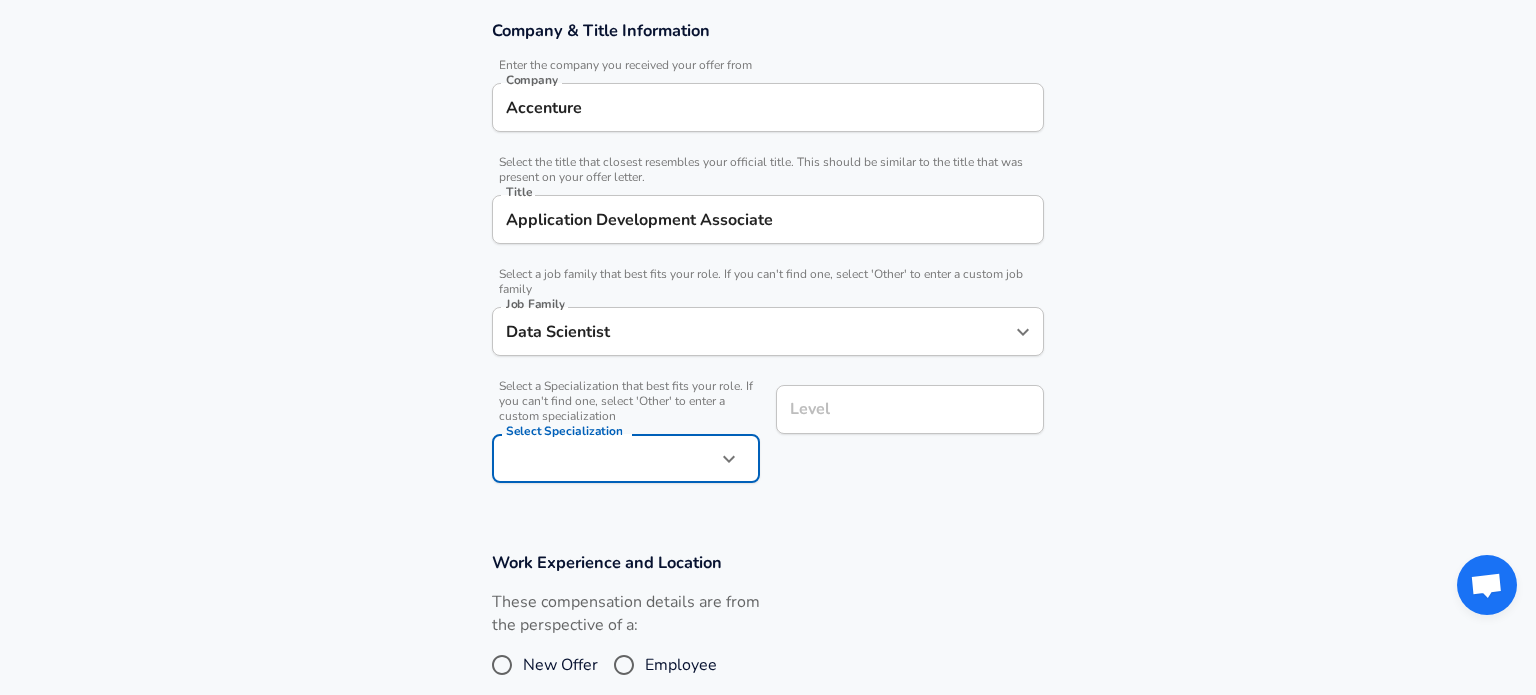 click on "Restart Add Your Salary Upload your offer letter   to verify your submission Enhance Privacy and Anonymity No Automatically hides specific fields until there are enough submissions to safely display the full details.   More Details Based on your submission and the data points that we have already collected, we will automatically hide and anonymize specific fields if there aren't enough data points to remain sufficiently anonymous. Company & Title Information   Enter the company you received your offer from Company Accenture Company   Select the title that closest resembles your official title. This should be similar to the title that was present on your offer letter. Title Application Development Associate Title   Select a job family that best fits your role. If you can't find one, select 'Other' to enter a custom job family Job Family Data Scientist Job Family   Select a Specialization that best fits your role. If you can't find one, select 'Other' to enter a custom specialization Select Specialization ​" at bounding box center (768, -13) 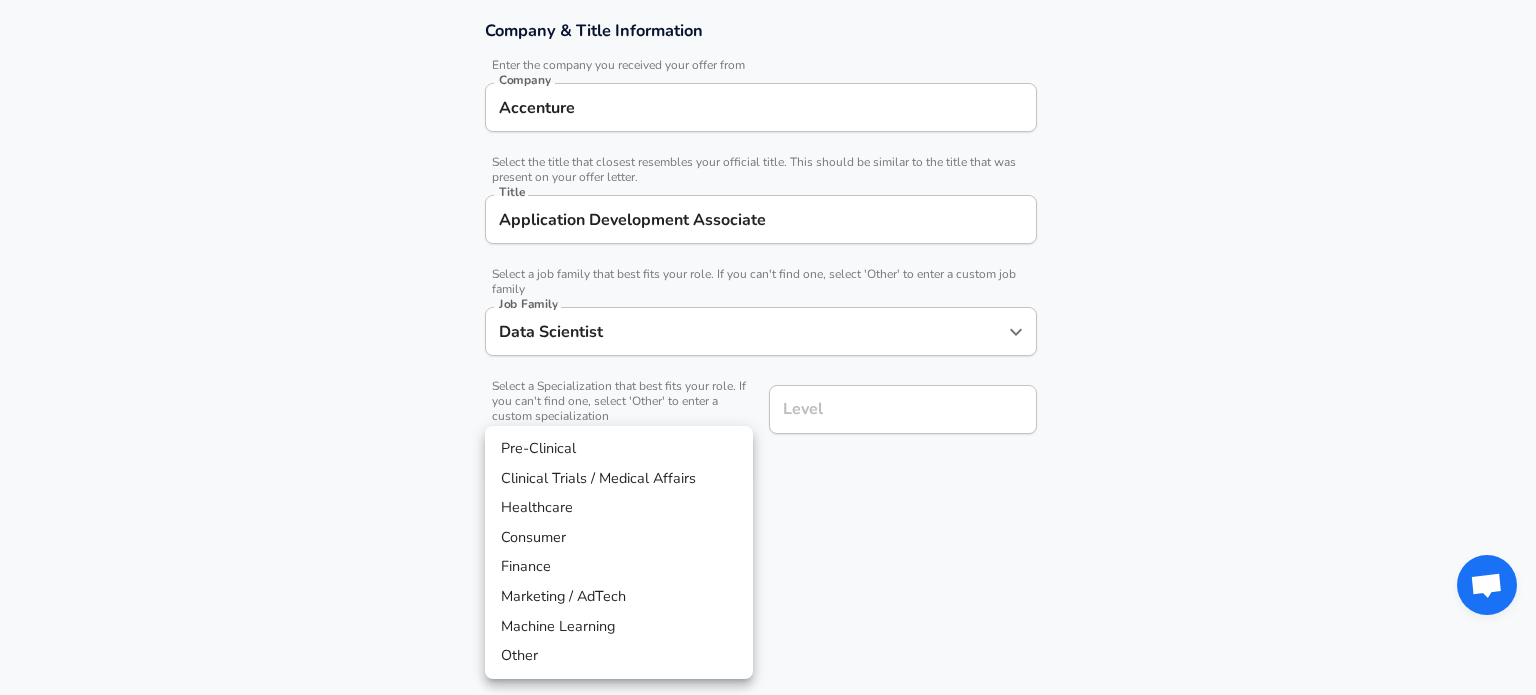 click at bounding box center [768, 347] 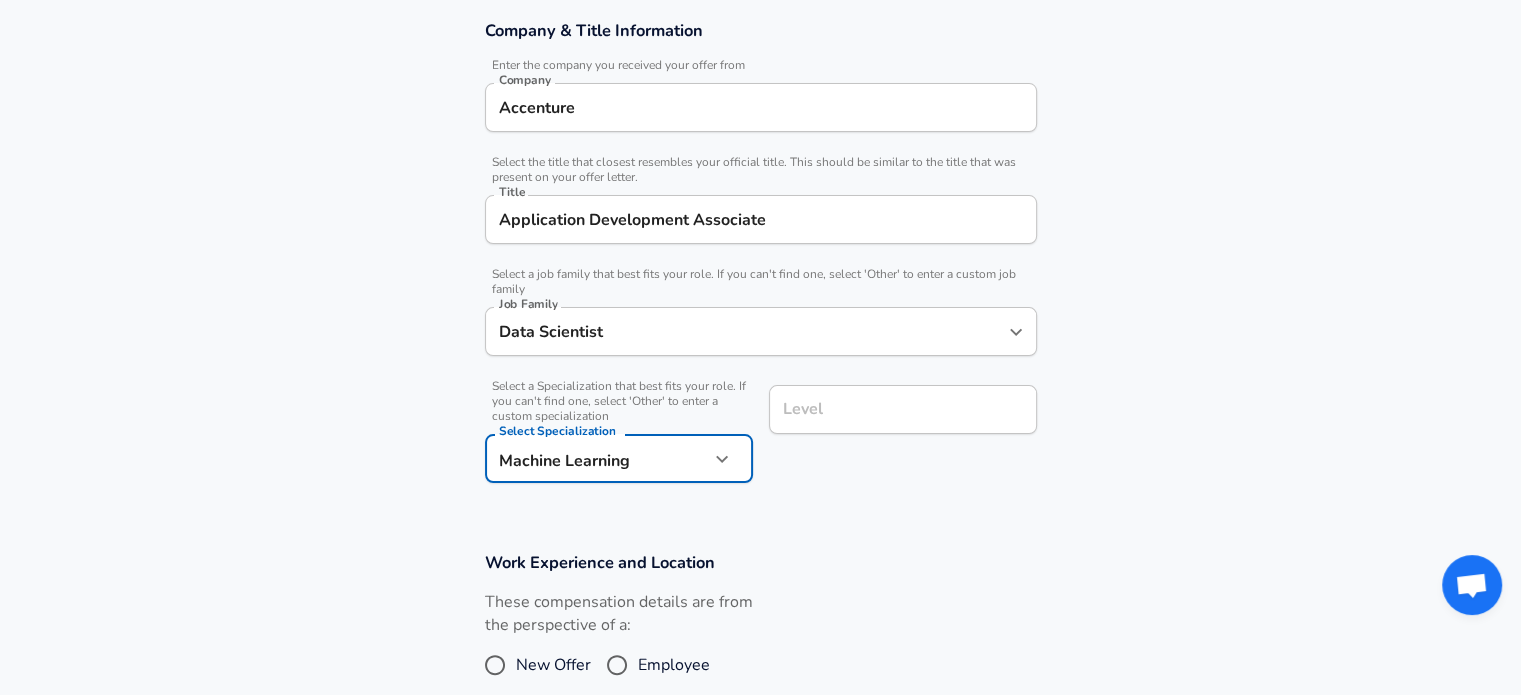 click on "Company & Title Information   Enter the company you received your offer from Company Accenture Company   Select the title that closest resembles your official title. This should be similar to the title that was present on your offer letter. Title Application Development Associate Title   Select a job family that best fits your role. If you can't find one, select 'Other' to enter a custom job family Job Family Data Scientist Job Family   Select a Specialization that best fits your role. If you can't find one, select 'Other' to enter a custom specialization Select Specialization Machine Learning Machine Learning Select Specialization Level Level" at bounding box center [760, 262] 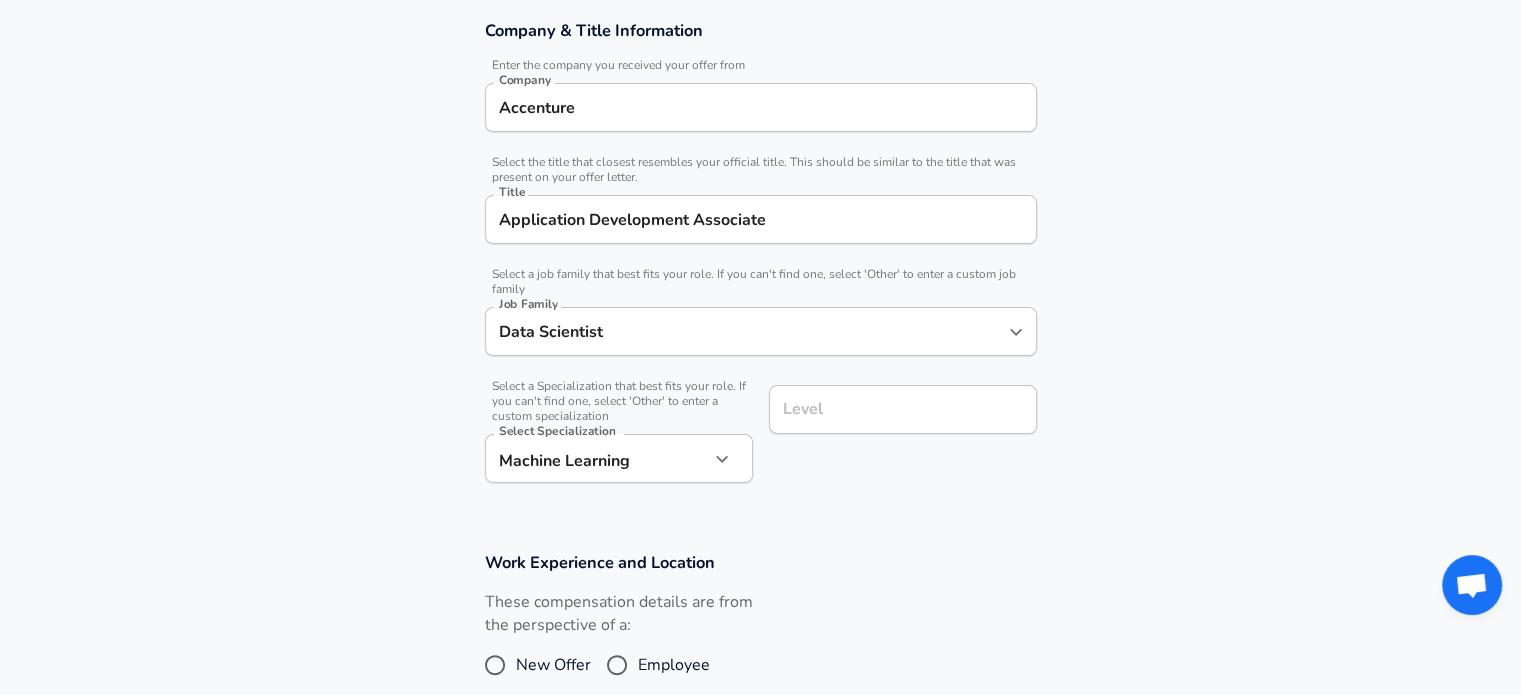 click on "Level" at bounding box center (903, 409) 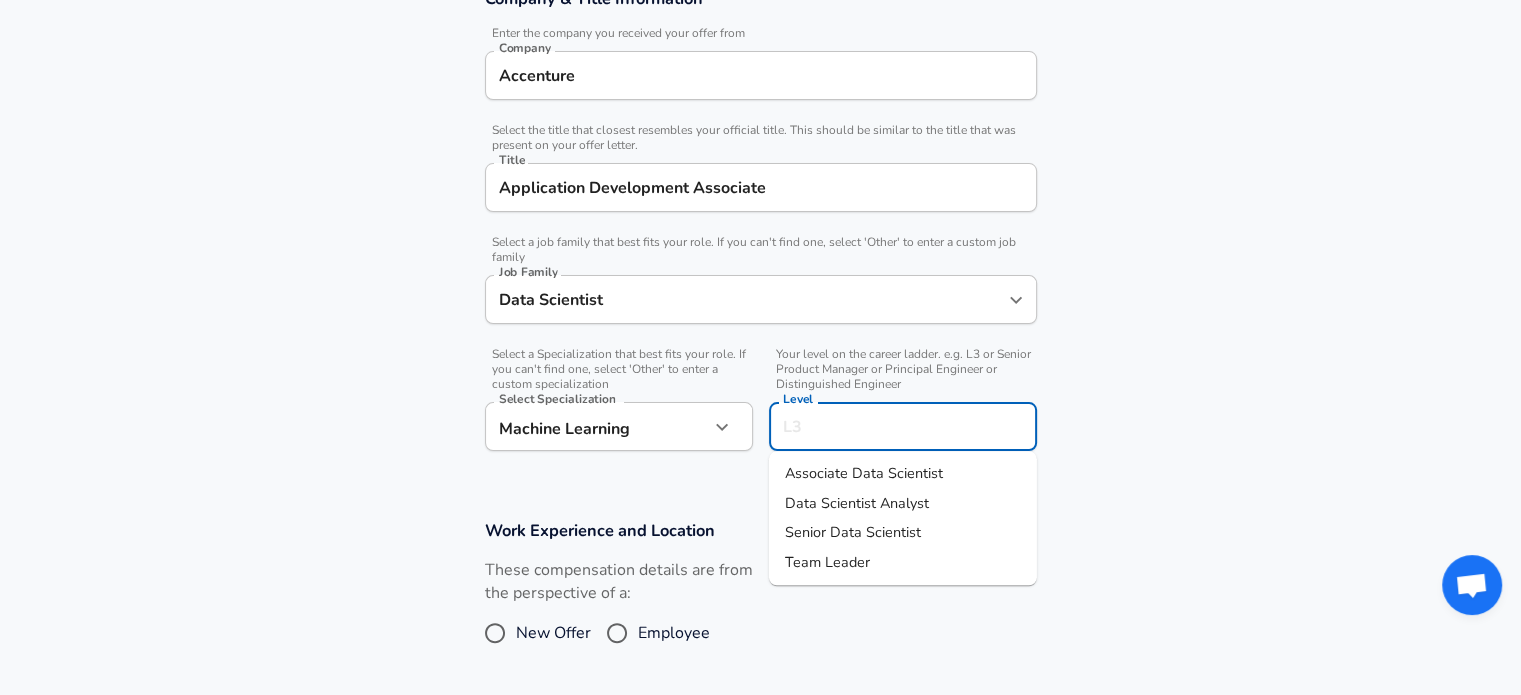 scroll, scrollTop: 400, scrollLeft: 0, axis: vertical 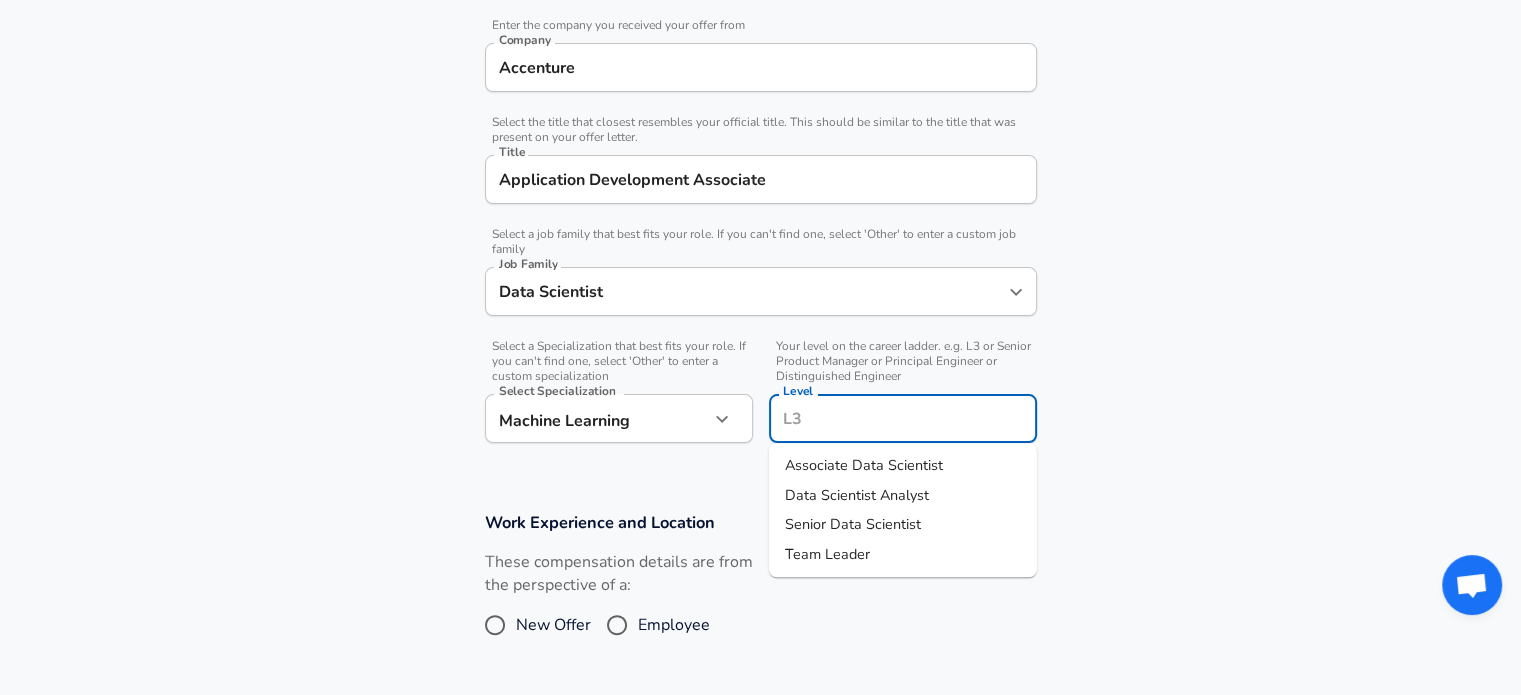 click on "Associate Data Scientist" at bounding box center [903, 466] 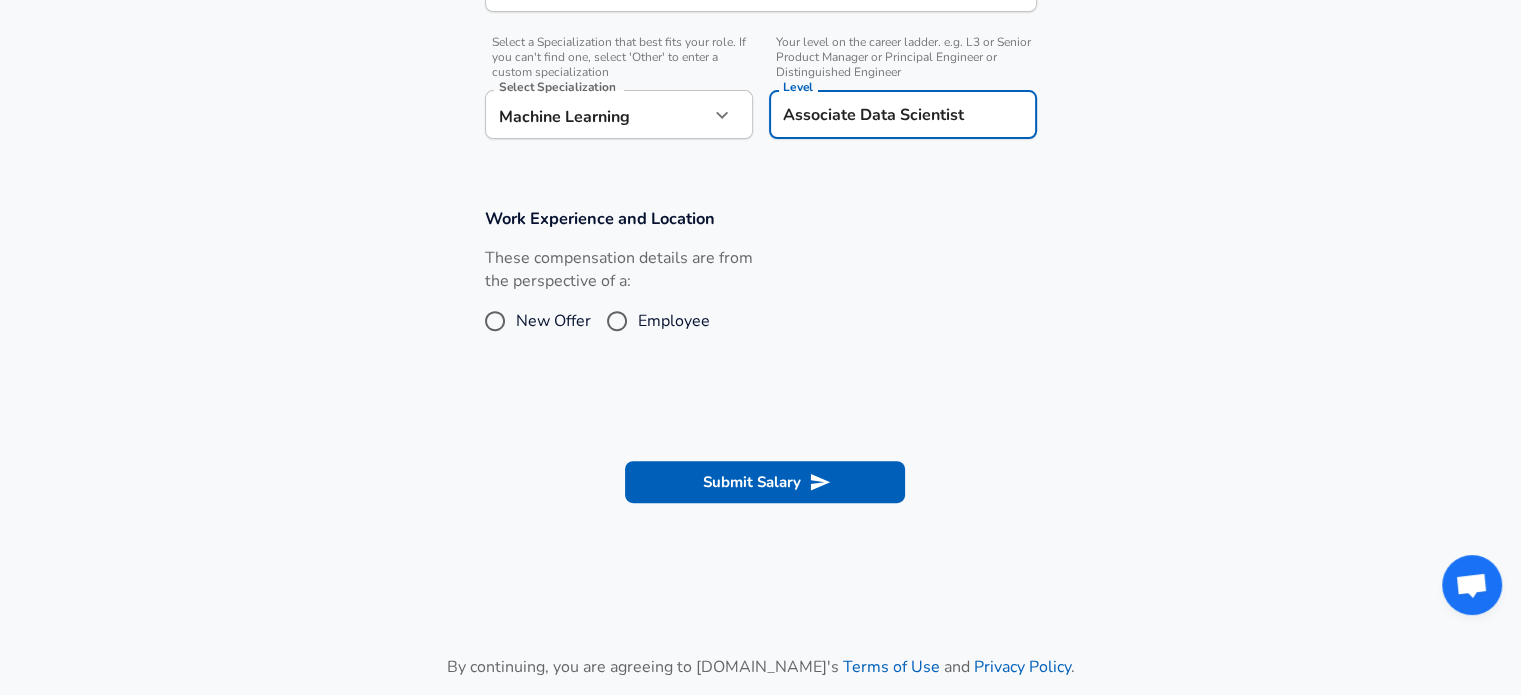 scroll, scrollTop: 700, scrollLeft: 0, axis: vertical 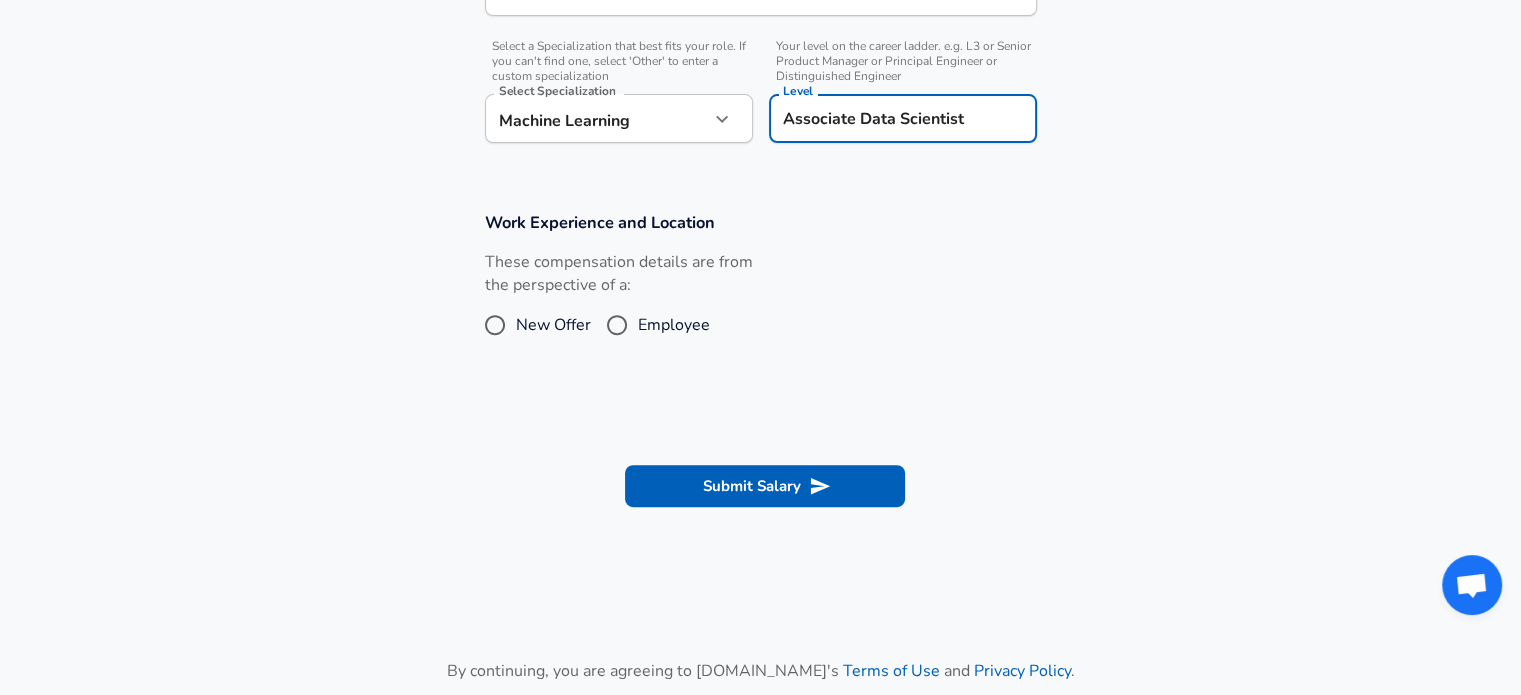 click on "Employee" at bounding box center [617, 325] 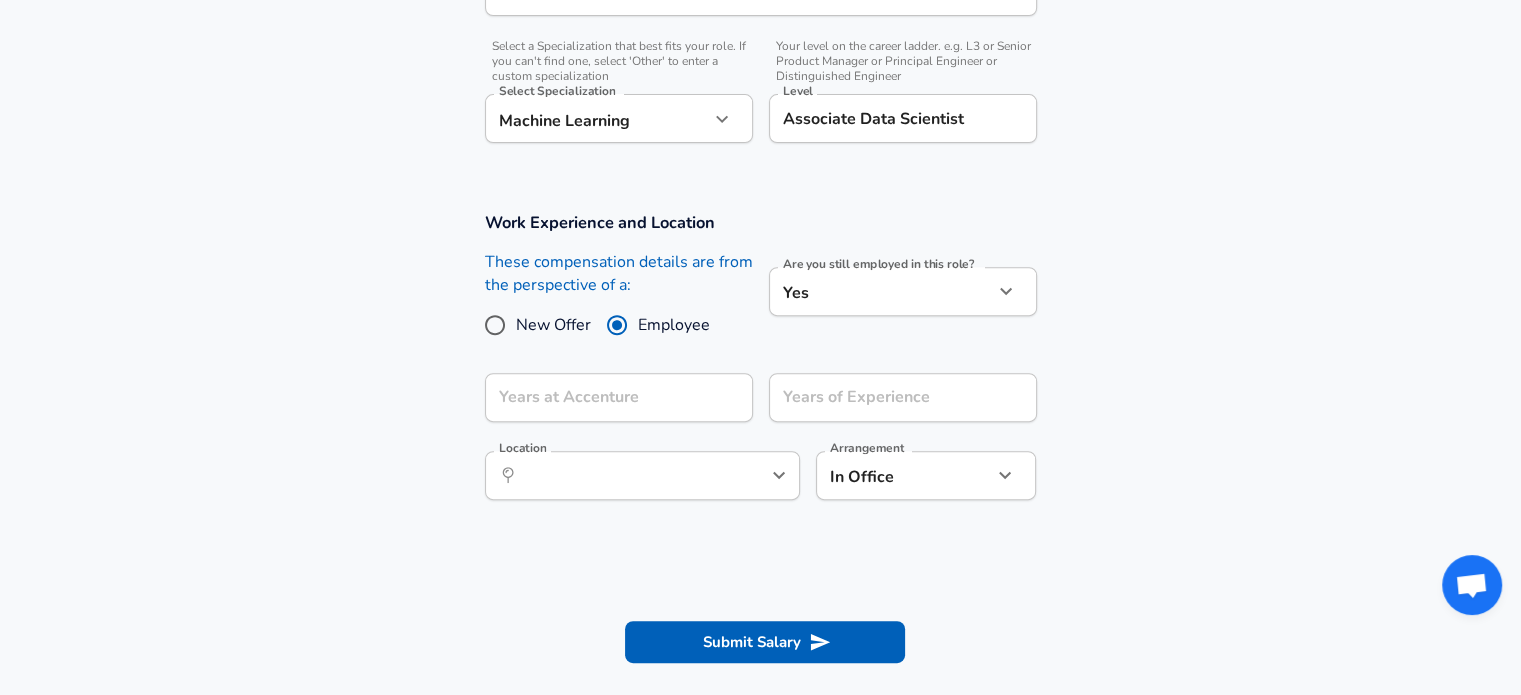 click on "Restart Add Your Salary Upload your offer letter   to verify your submission Enhance Privacy and Anonymity No Automatically hides specific fields until there are enough submissions to safely display the full details.   More Details Based on your submission and the data points that we have already collected, we will automatically hide and anonymize specific fields if there aren't enough data points to remain sufficiently anonymous. Company & Title Information   Enter the company you received your offer from Company Accenture Company   Select the title that closest resembles your official title. This should be similar to the title that was present on your offer letter. Title Application Development Associate Title   Select a job family that best fits your role. If you can't find one, select 'Other' to enter a custom job family Job Family Data Scientist Job Family   Select a Specialization that best fits your role. If you can't find one, select 'Other' to enter a custom specialization Select Specialization   Yes" at bounding box center (760, -353) 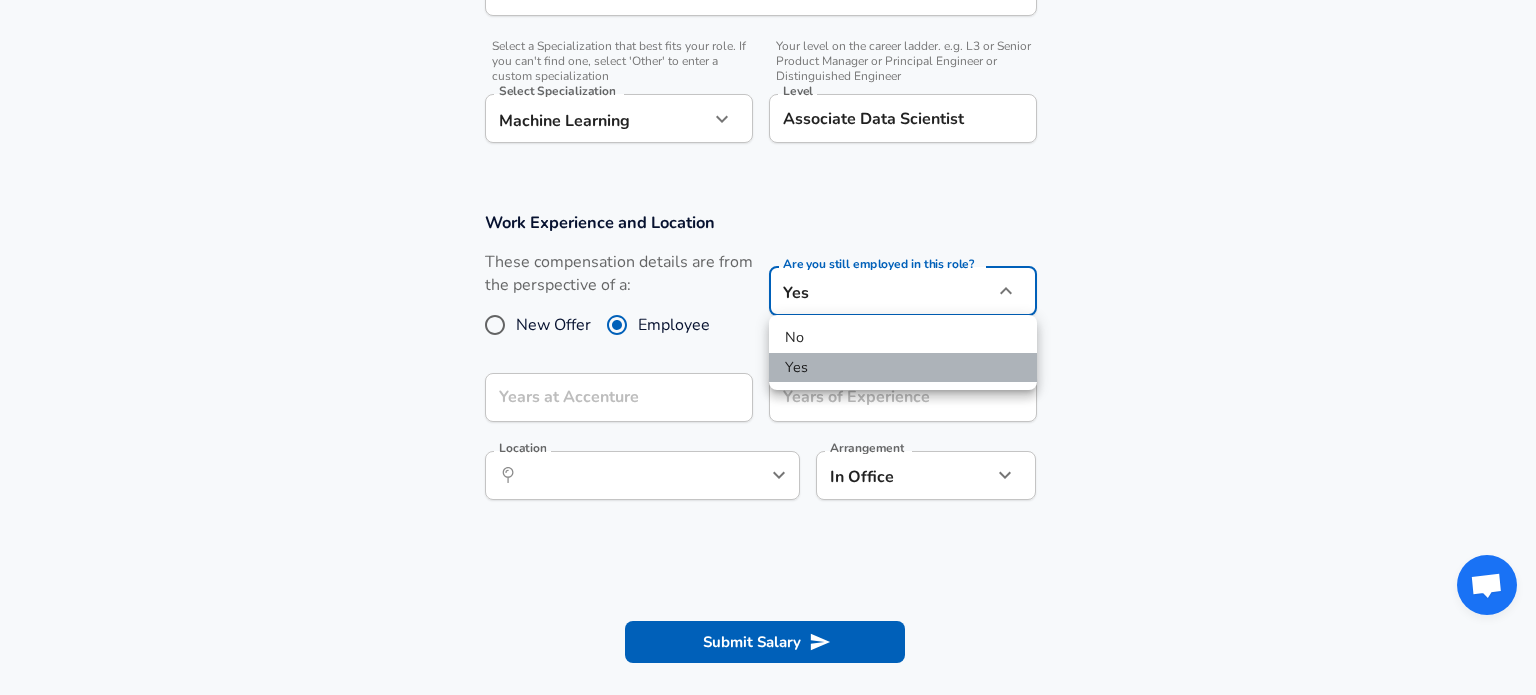 click on "Yes" at bounding box center [903, 368] 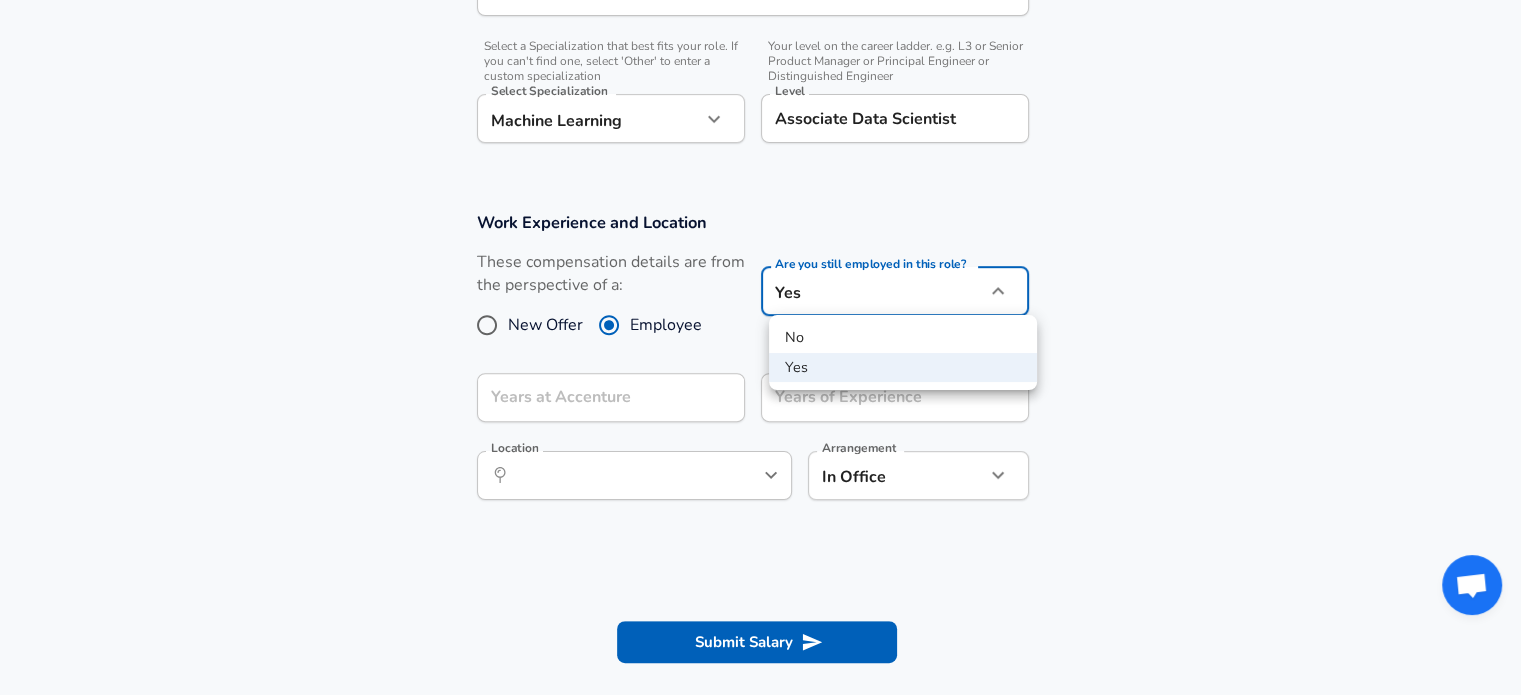 click on "Restart Add Your Salary Upload your offer letter   to verify your submission Enhance Privacy and Anonymity No Automatically hides specific fields until there are enough submissions to safely display the full details.   More Details Based on your submission and the data points that we have already collected, we will automatically hide and anonymize specific fields if there aren't enough data points to remain sufficiently anonymous. Company & Title Information   Enter the company you received your offer from Company Accenture Company   Select the title that closest resembles your official title. This should be similar to the title that was present on your offer letter. Title Application Development Associate Title   Select a job family that best fits your role. If you can't find one, select 'Other' to enter a custom job family Job Family Data Scientist Job Family   Select a Specialization that best fits your role. If you can't find one, select 'Other' to enter a custom specialization Select Specialization   Yes" at bounding box center (760, -353) 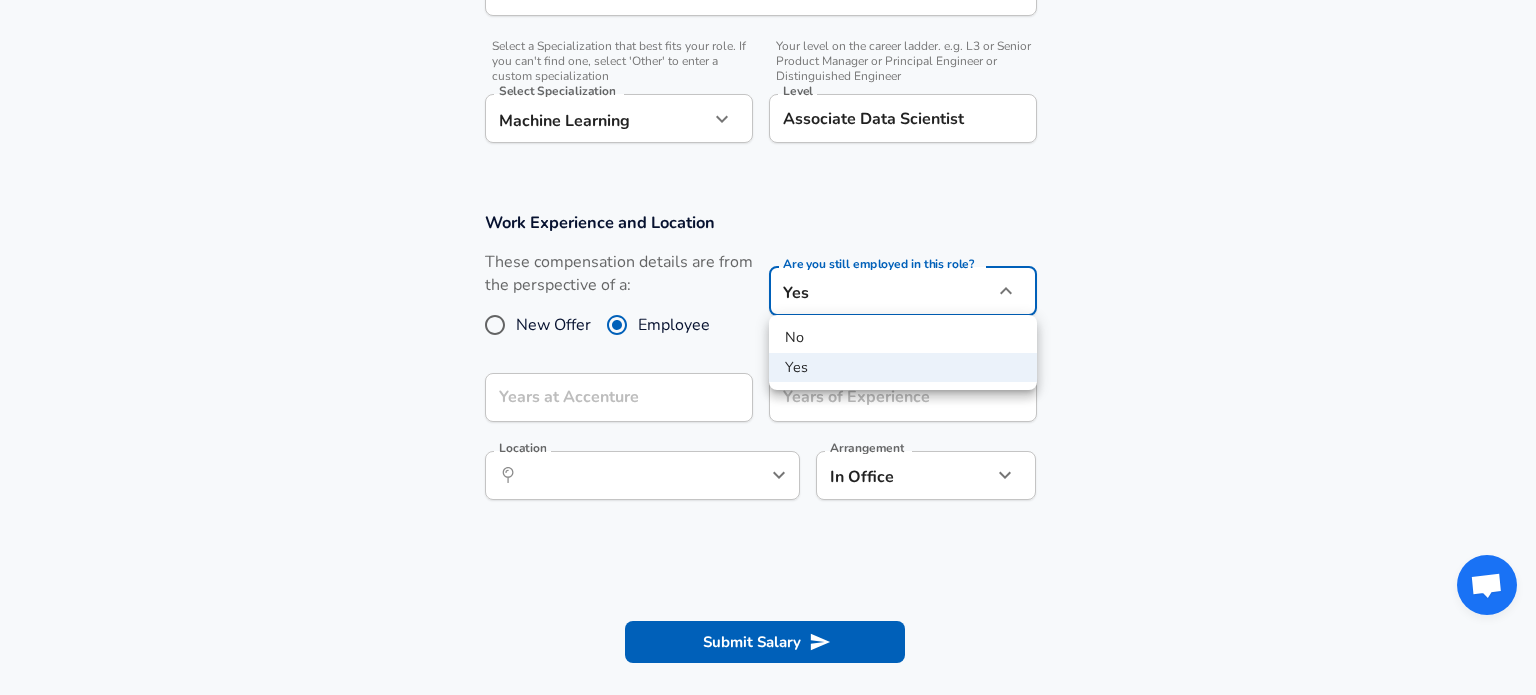 click on "No" at bounding box center [903, 338] 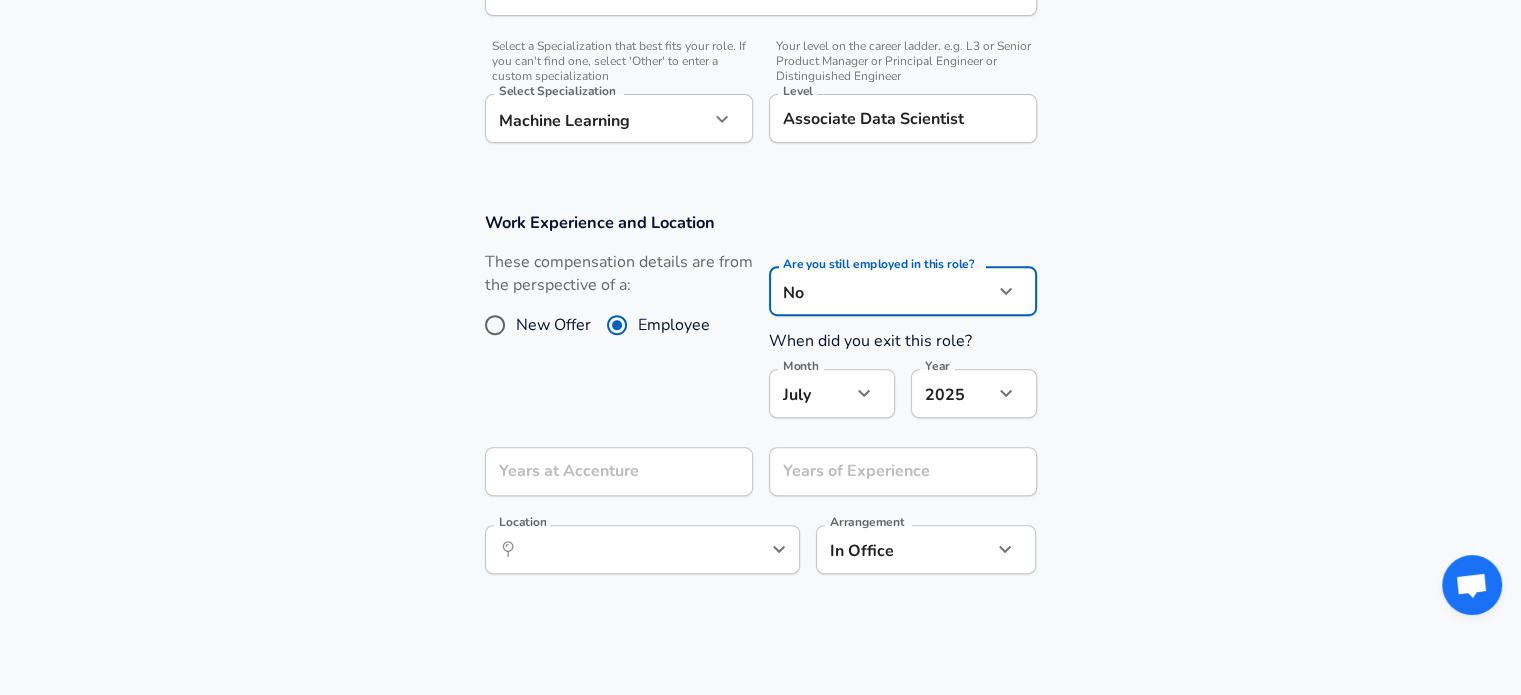 click on "[DATE] Month" at bounding box center [832, 393] 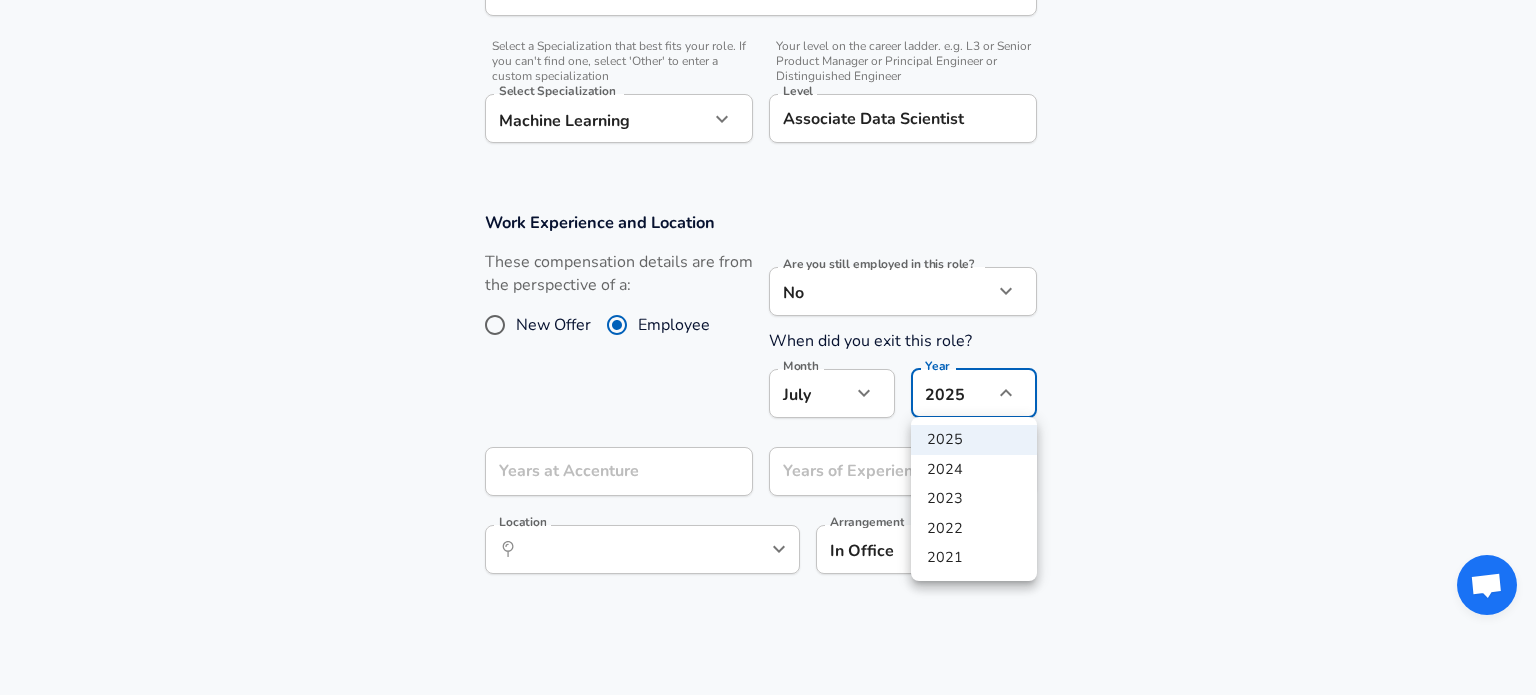 click on "Restart Add Your Salary Upload your offer letter   to verify your submission Enhance Privacy and Anonymity No Automatically hides specific fields until there are enough submissions to safely display the full details.   More Details Based on your submission and the data points that we have already collected, we will automatically hide and anonymize specific fields if there aren't enough data points to remain sufficiently anonymous. Company & Title Information   Enter the company you received your offer from Company Accenture Company   Select the title that closest resembles your official title. This should be similar to the title that was present on your offer letter. Title Application Development Associate Title   Select a job family that best fits your role. If you can't find one, select 'Other' to enter a custom job family Job Family Data Scientist Job Family   Select a Specialization that best fits your role. If you can't find one, select 'Other' to enter a custom specialization Select Specialization   No" at bounding box center (768, -353) 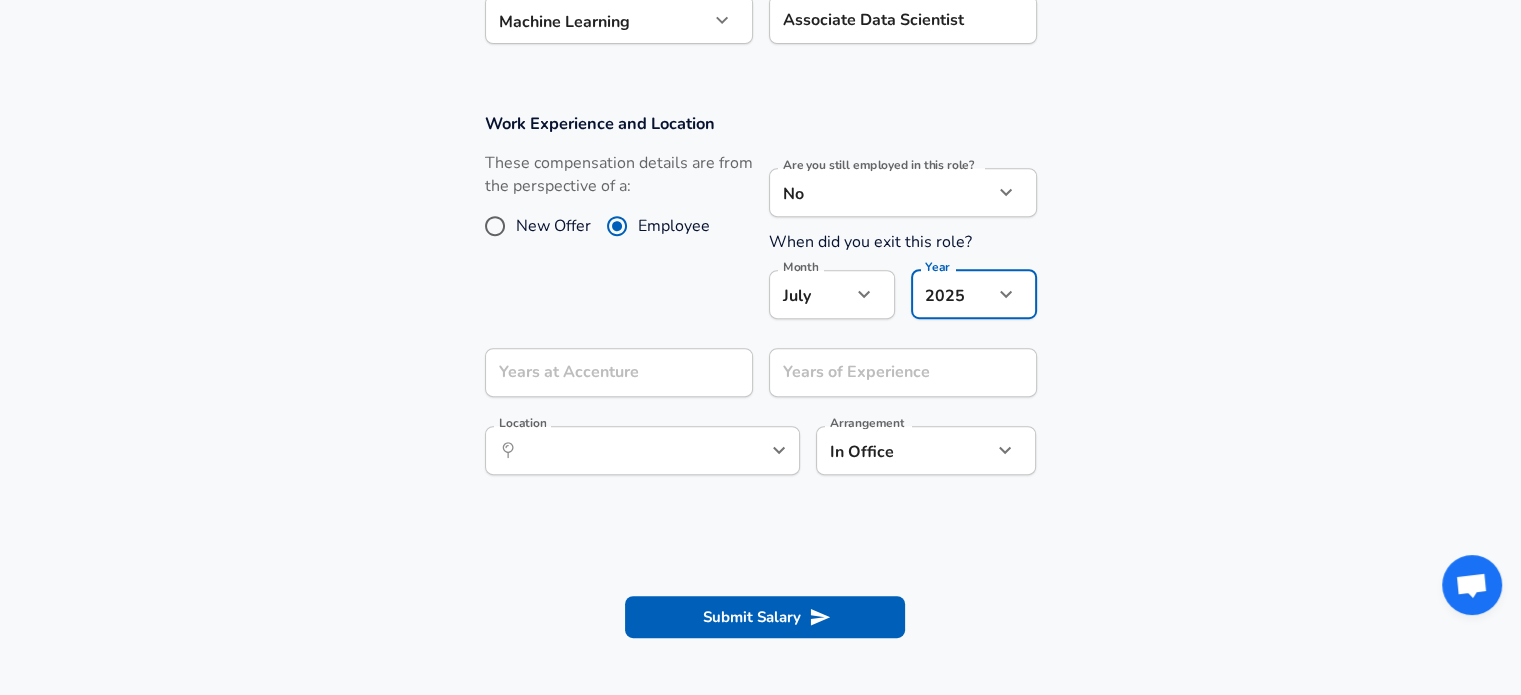 scroll, scrollTop: 800, scrollLeft: 0, axis: vertical 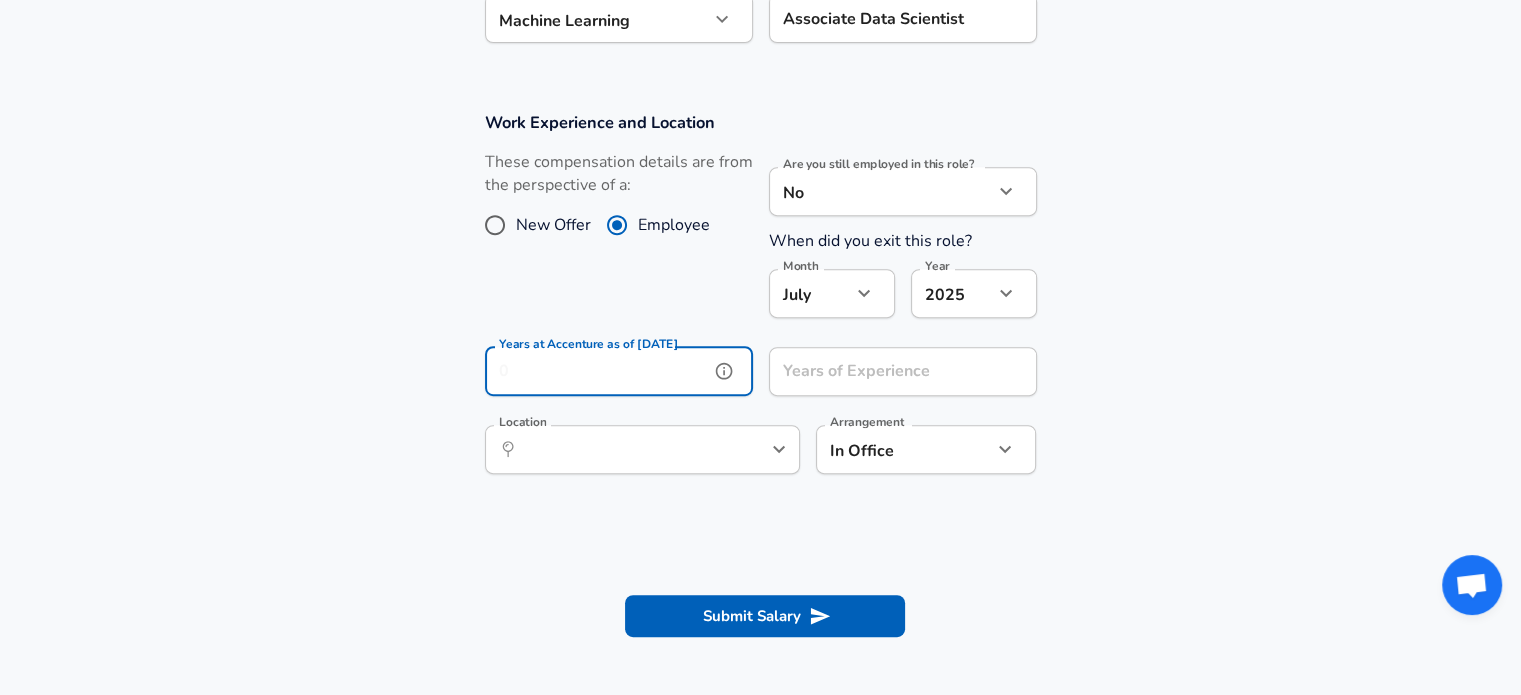 click on "Years at Accenture as of [DATE]" at bounding box center [597, 371] 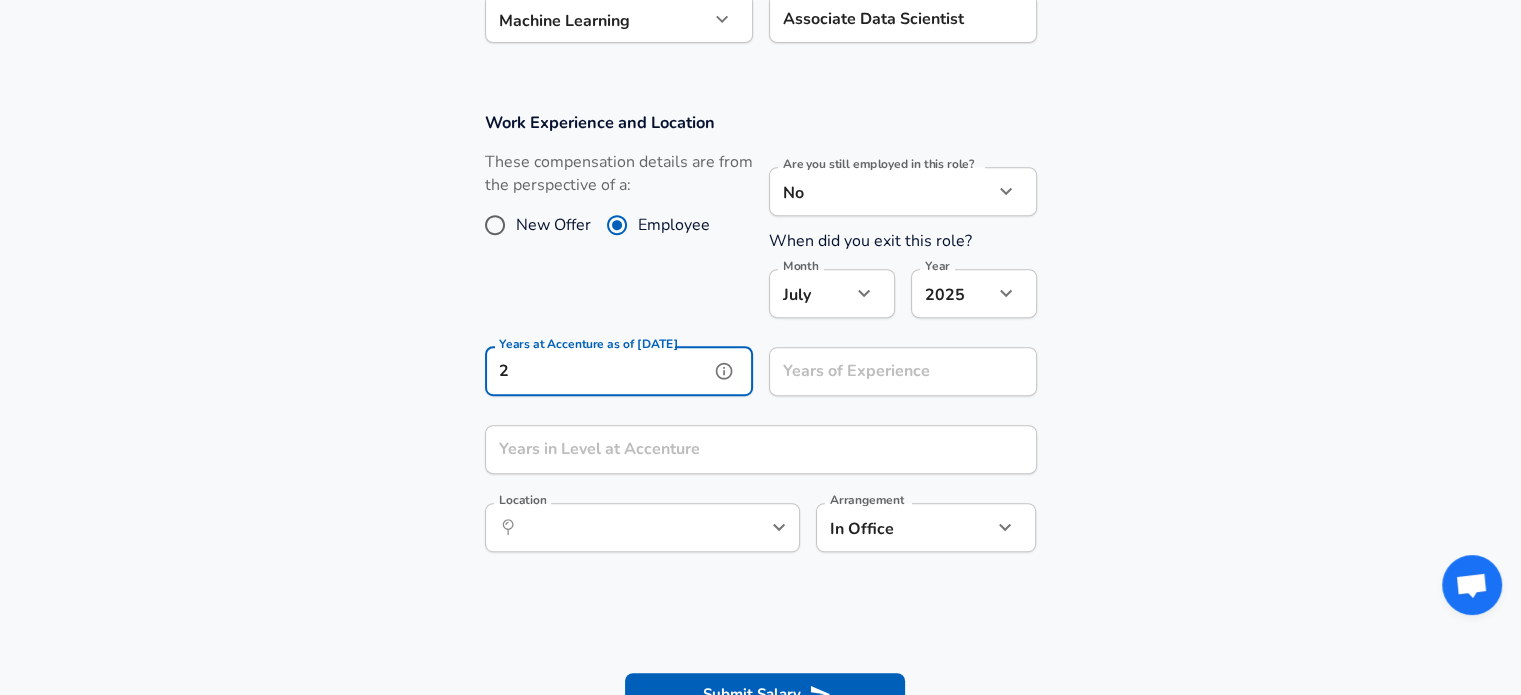type on "2" 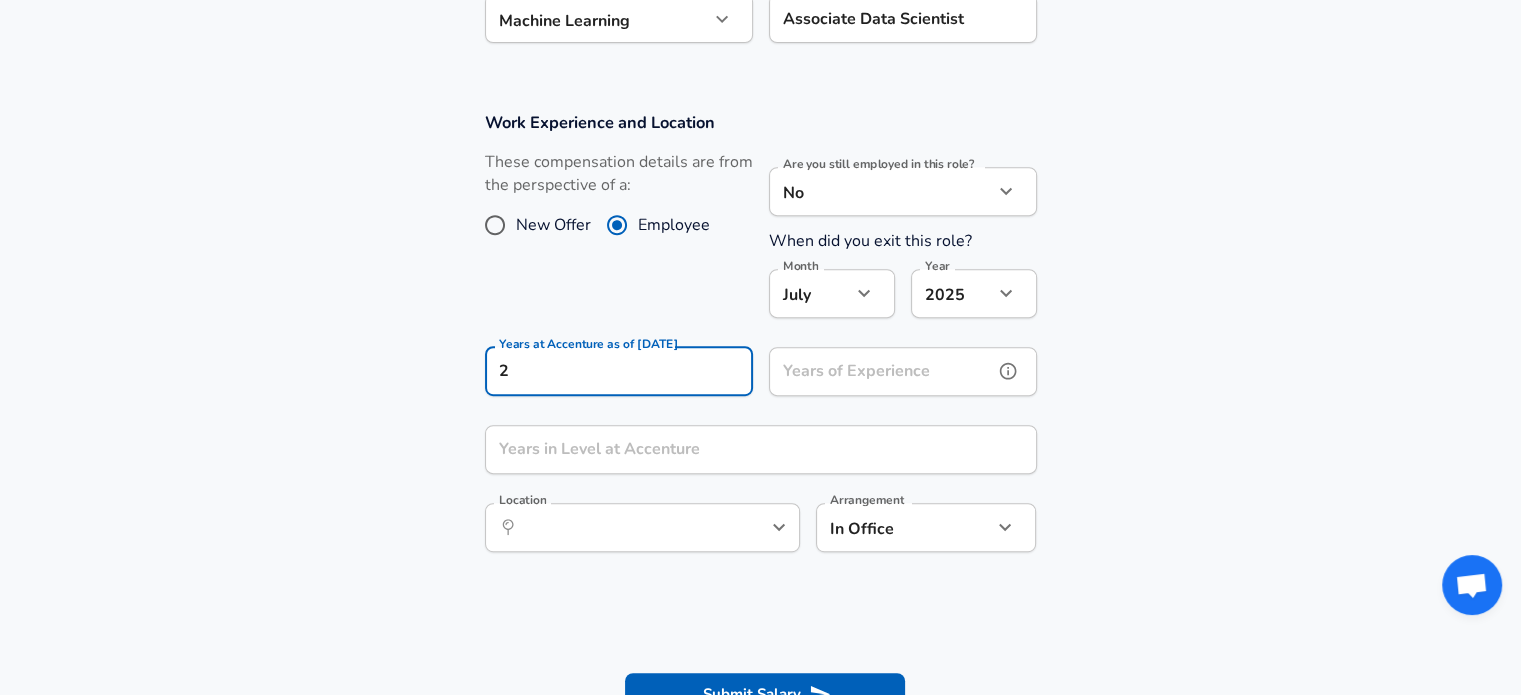 click on "Years of Experience Years of Experience" at bounding box center [903, 374] 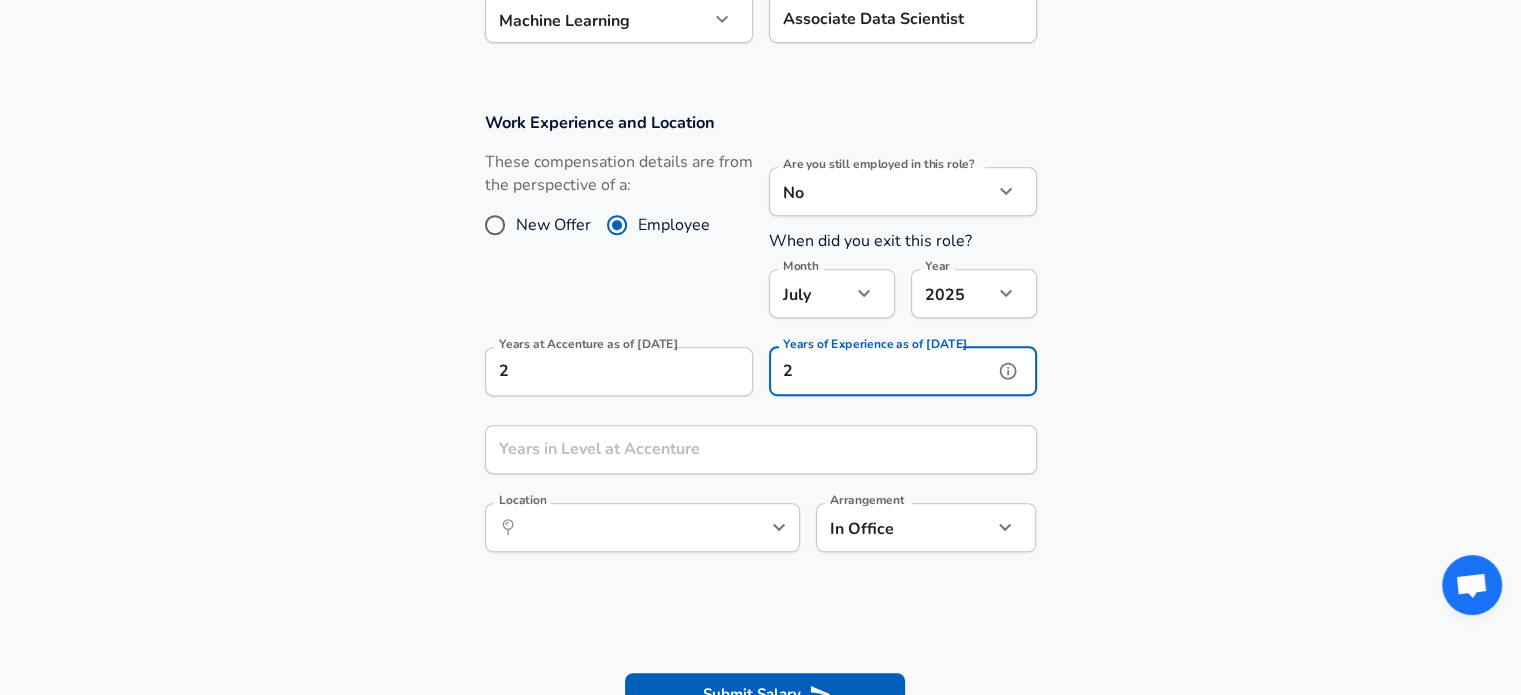 type on "2" 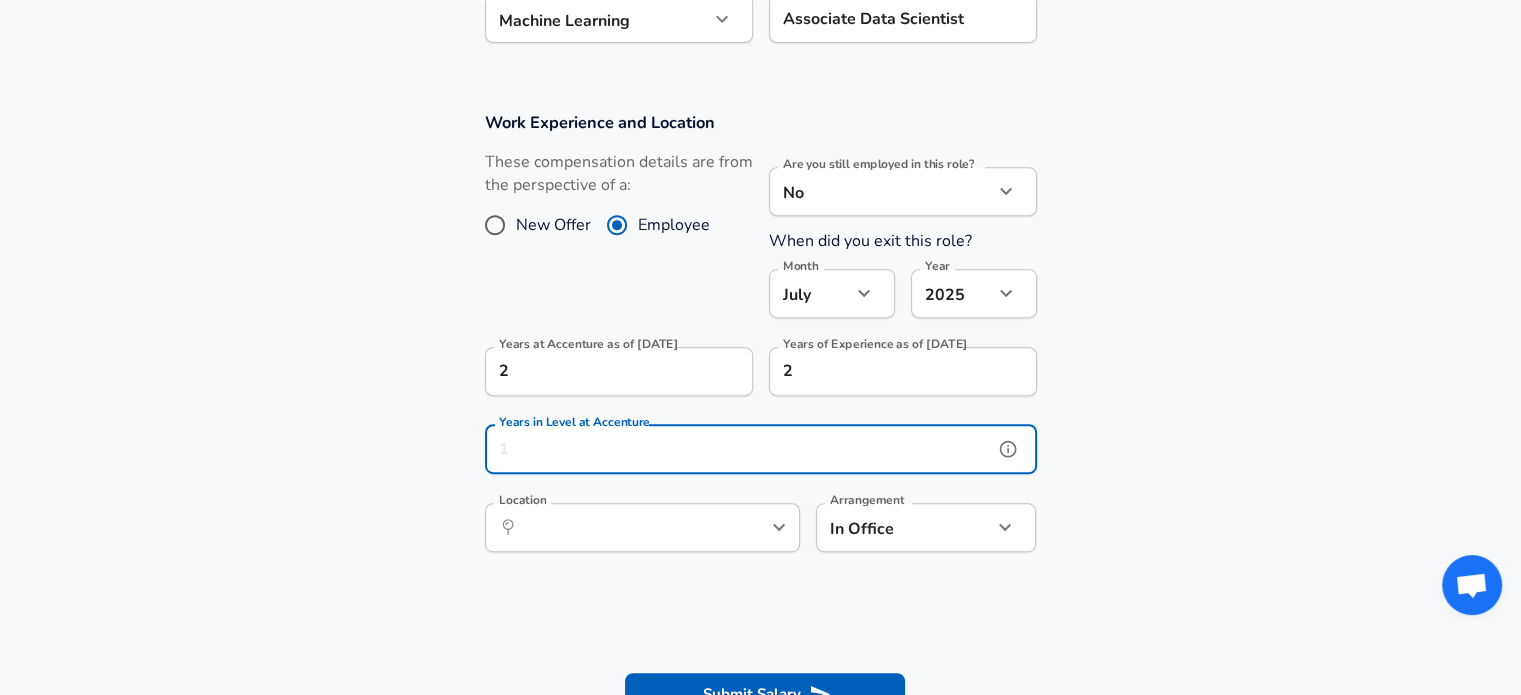click on "Years in Level at Accenture" at bounding box center (739, 449) 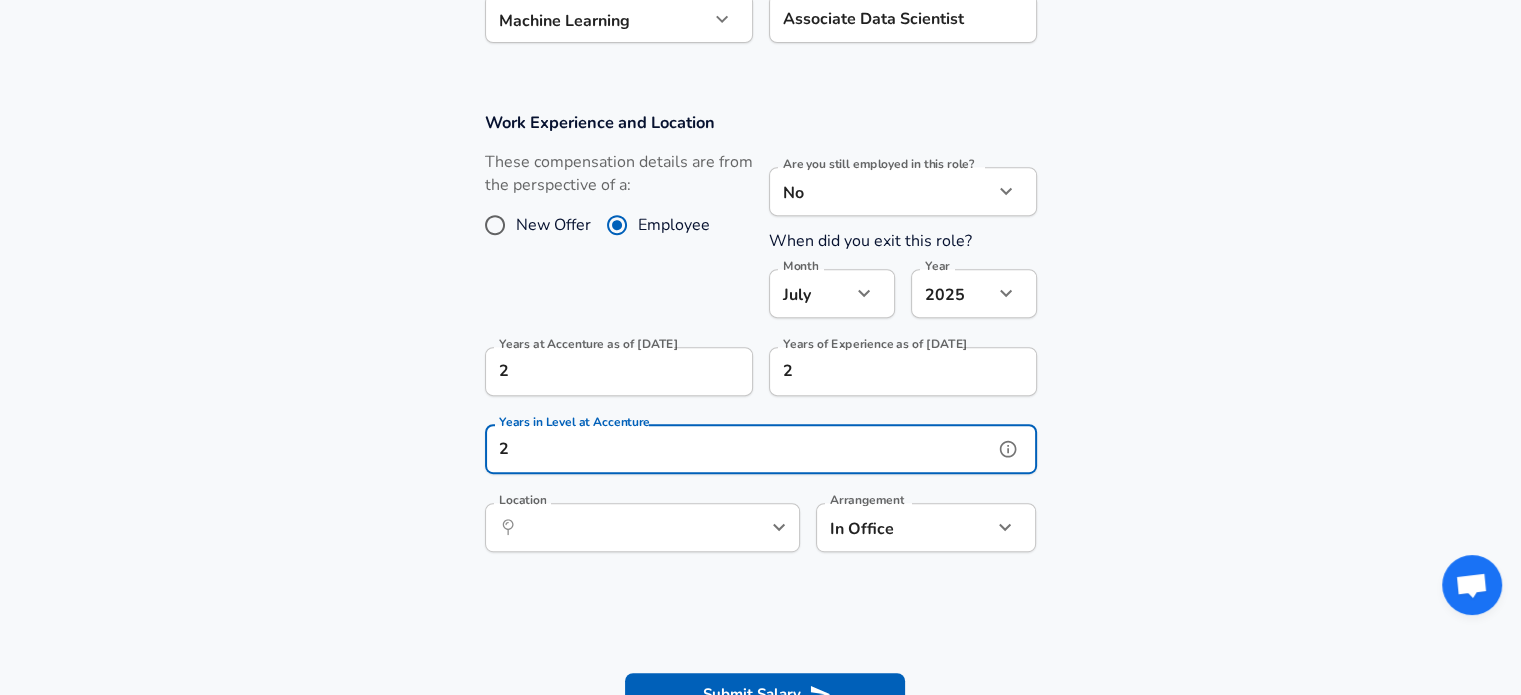 type on "2" 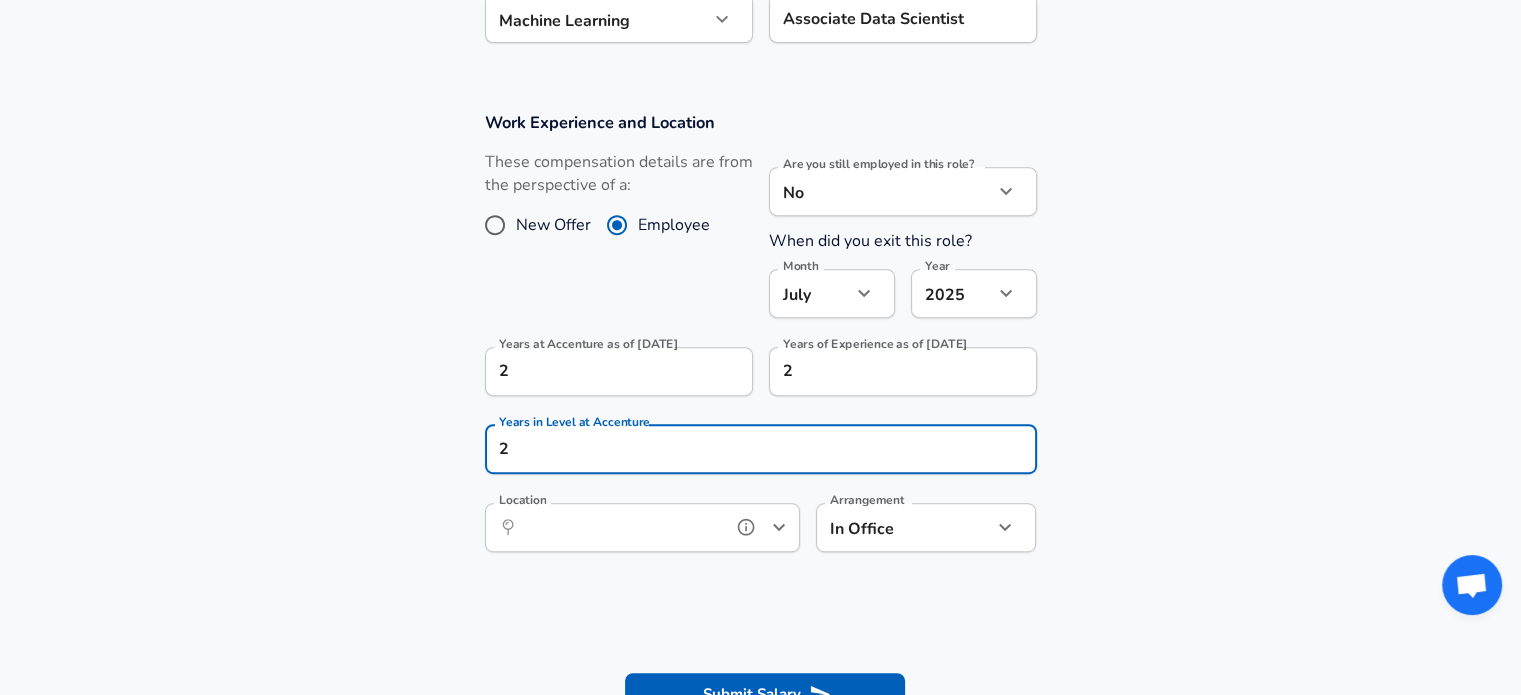 click on "Location" at bounding box center (620, 527) 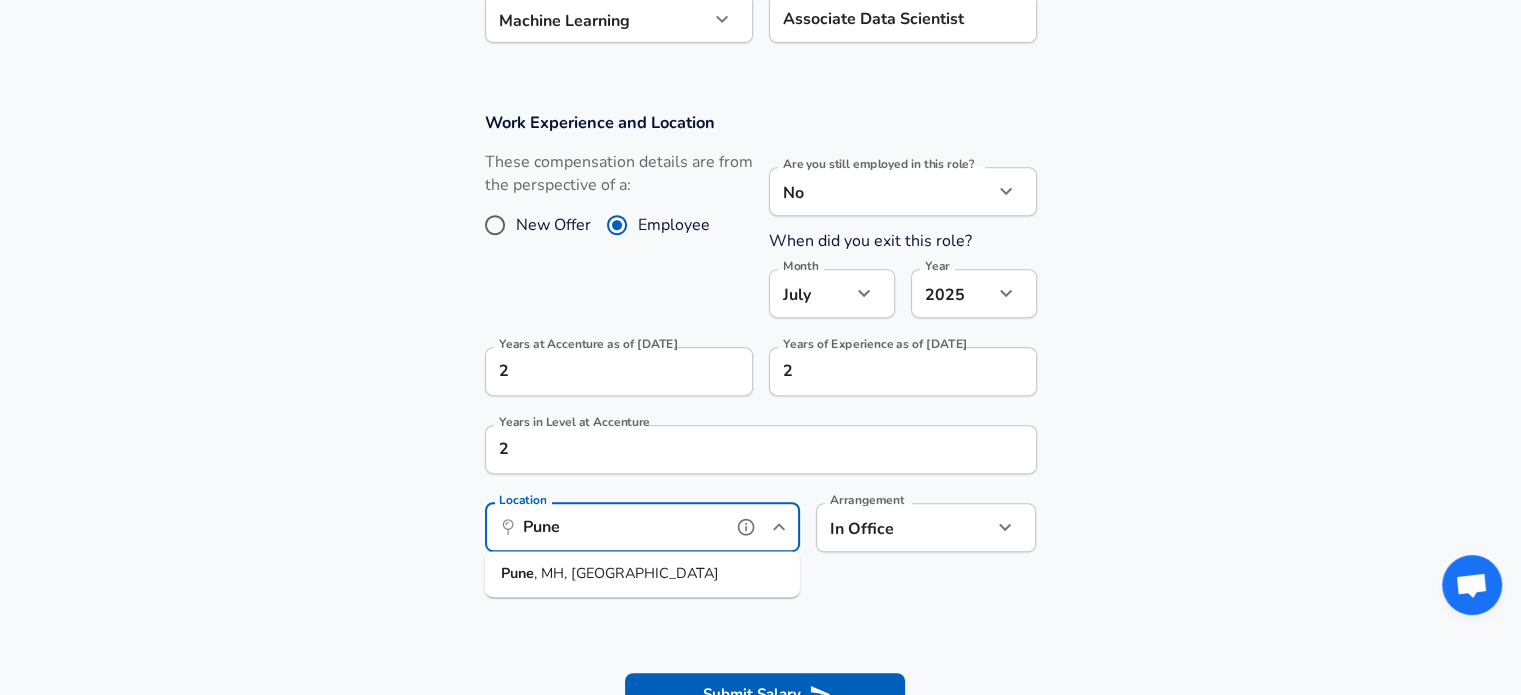type on "Pune" 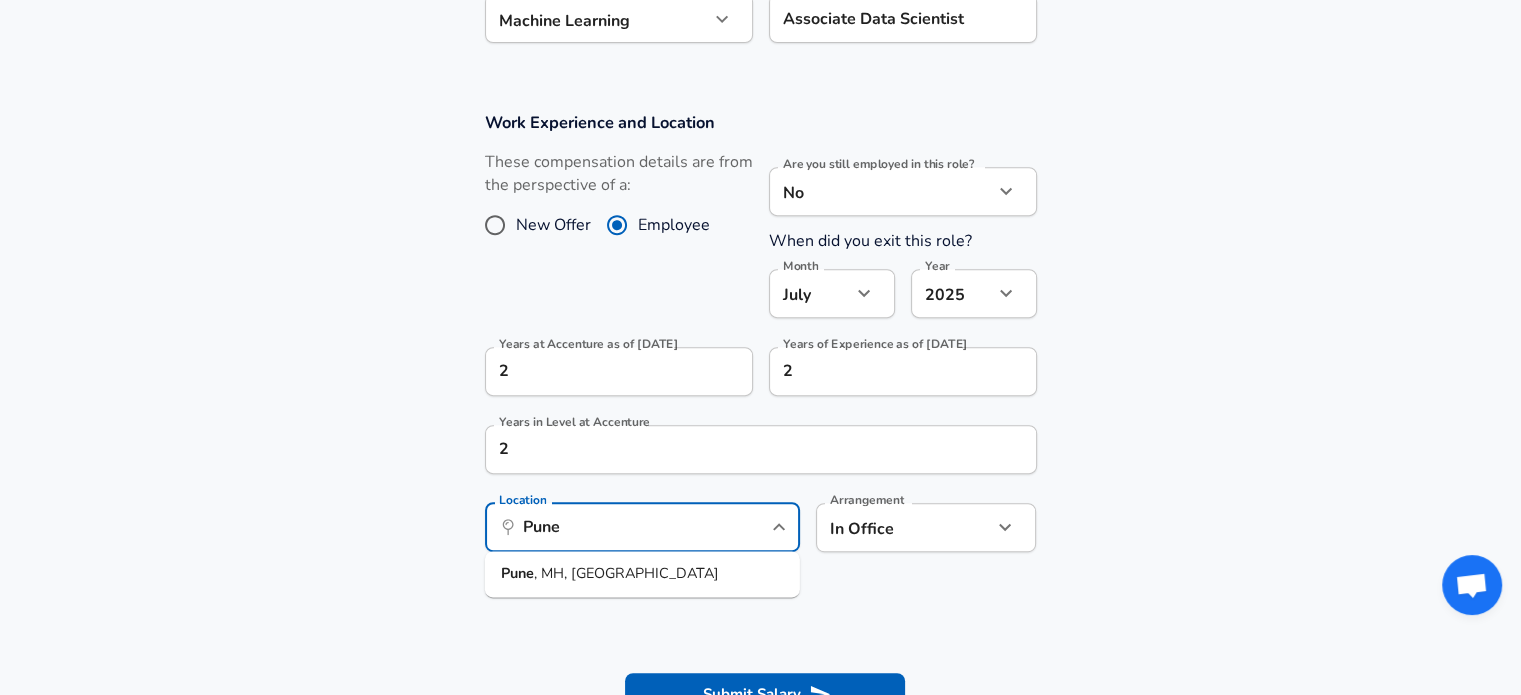 click on "Enhance Privacy and Anonymity No Automatically hides specific fields until there are enough submissions to safely display the full details.   More Details Based on your submission and the data points that we have already collected, we will automatically hide and anonymize specific fields if there aren't enough data points to remain sufficiently anonymous. Company & Title Information   Enter the company you received your offer from Company Accenture Company   Select the title that closest resembles your official title. This should be similar to the title that was present on your offer letter. Title Application Development Associate Title   Select a job family that best fits your role. If you can't find one, select 'Other' to enter a custom job family Job Family Data Scientist Job Family   Select a Specialization that best fits your role. If you can't find one, select 'Other' to enter a custom specialization Select Specialization Machine Learning Machine Learning Select Specialization   Level Level New Offer No" at bounding box center (760, 69) 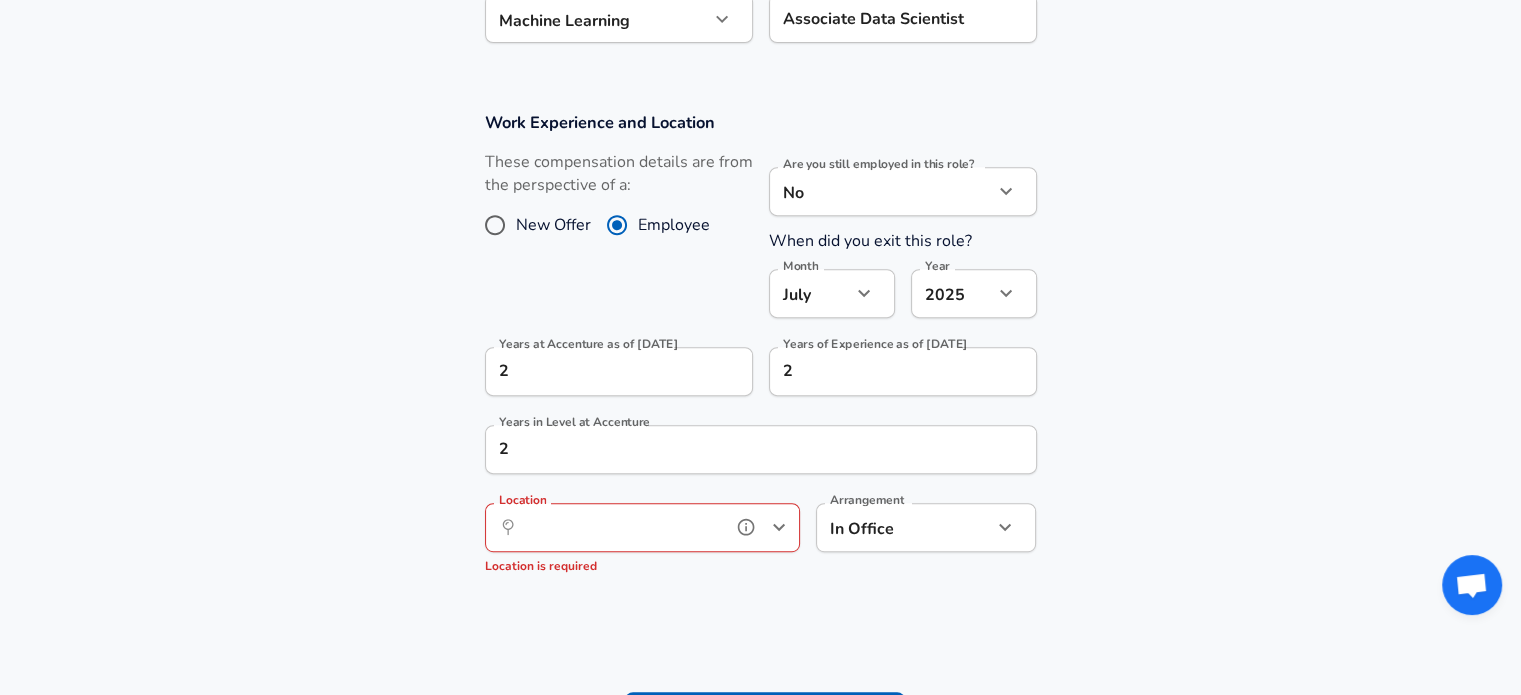 click on "Location" at bounding box center [620, 527] 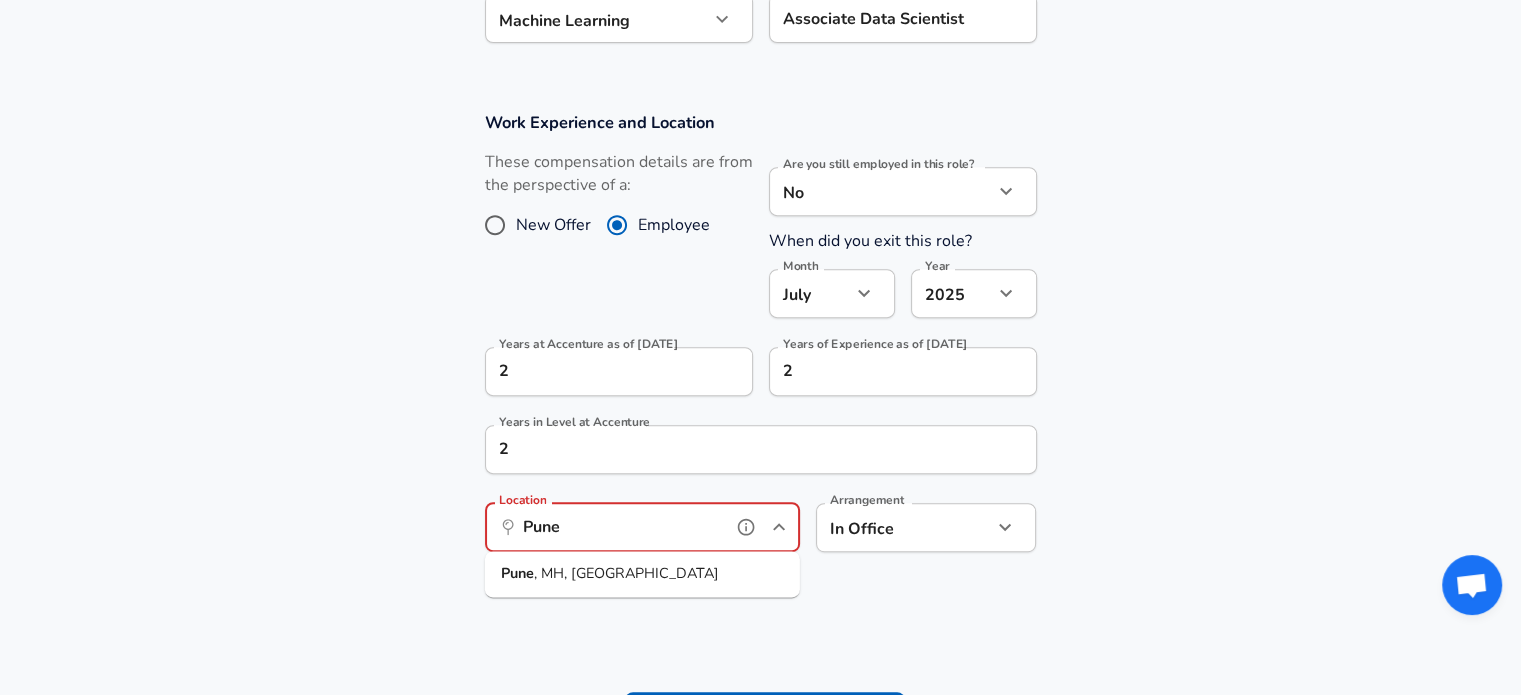 click on "Pune , MH, [GEOGRAPHIC_DATA]" at bounding box center (642, 574) 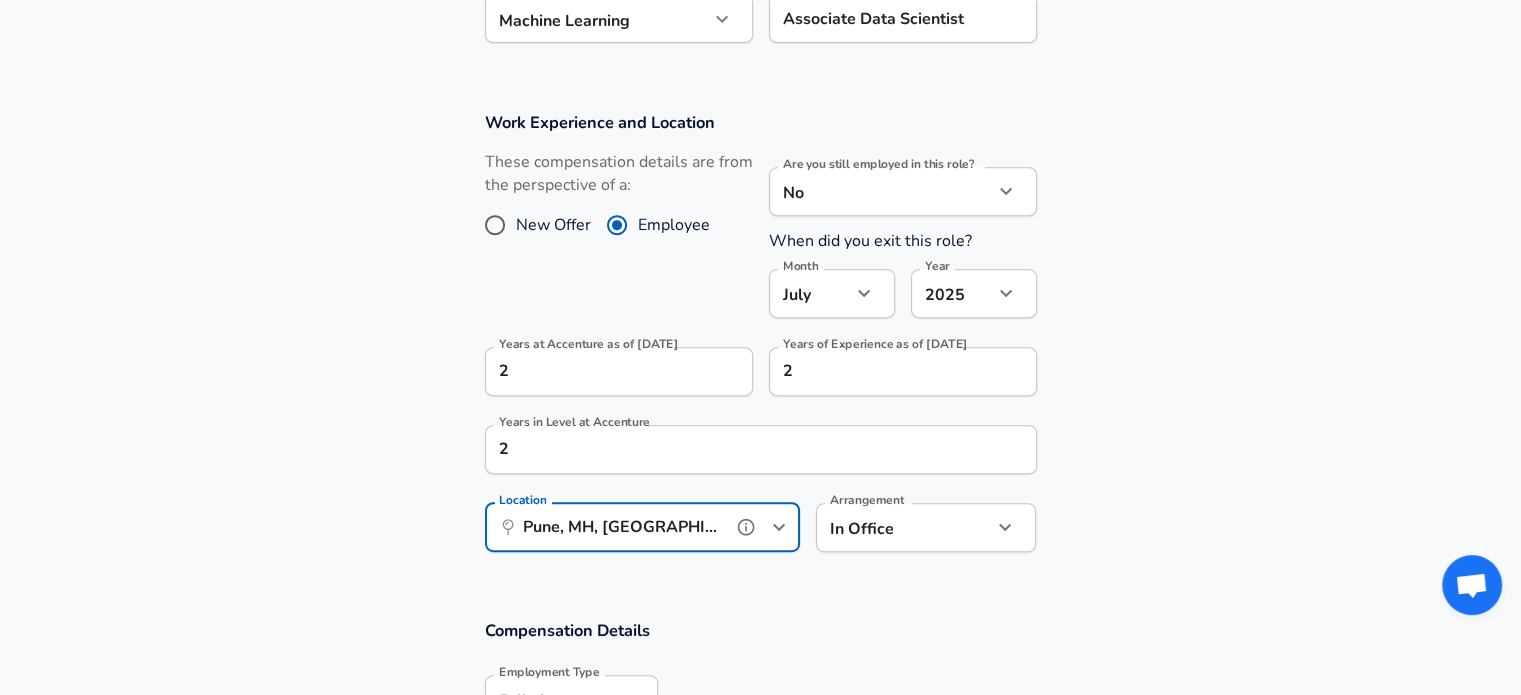 type on "Pune, MH, [GEOGRAPHIC_DATA]" 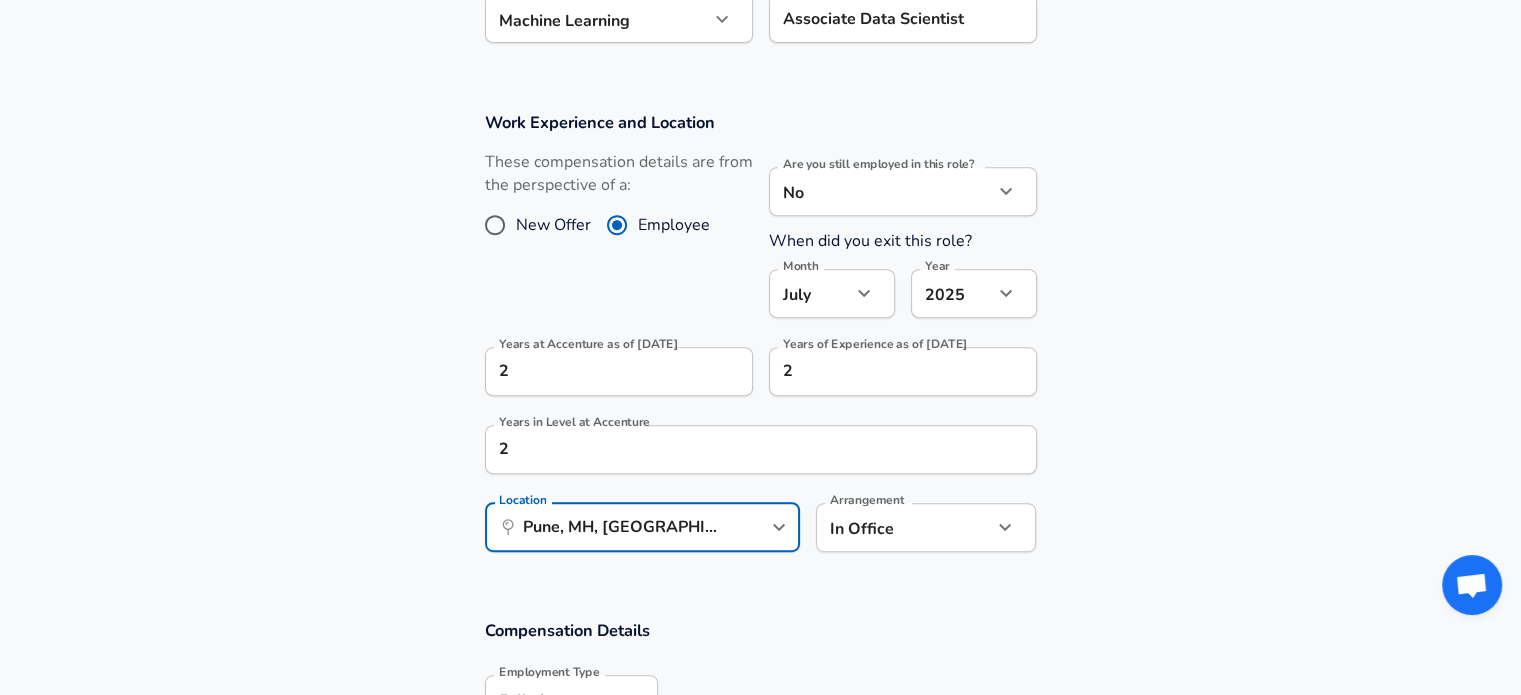 click on "Restart Add Your Salary Upload your offer letter   to verify your submission Enhance Privacy and Anonymity No Automatically hides specific fields until there are enough submissions to safely display the full details.   More Details Based on your submission and the data points that we have already collected, we will automatically hide and anonymize specific fields if there aren't enough data points to remain sufficiently anonymous. Company & Title Information   Enter the company you received your offer from Company Accenture Company   Select the title that closest resembles your official title. This should be similar to the title that was present on your offer letter. Title Application Development Associate Title   Select a job family that best fits your role. If you can't find one, select 'Other' to enter a custom job family Job Family Data Scientist Job Family   Select a Specialization that best fits your role. If you can't find one, select 'Other' to enter a custom specialization Select Specialization   No" at bounding box center [760, -453] 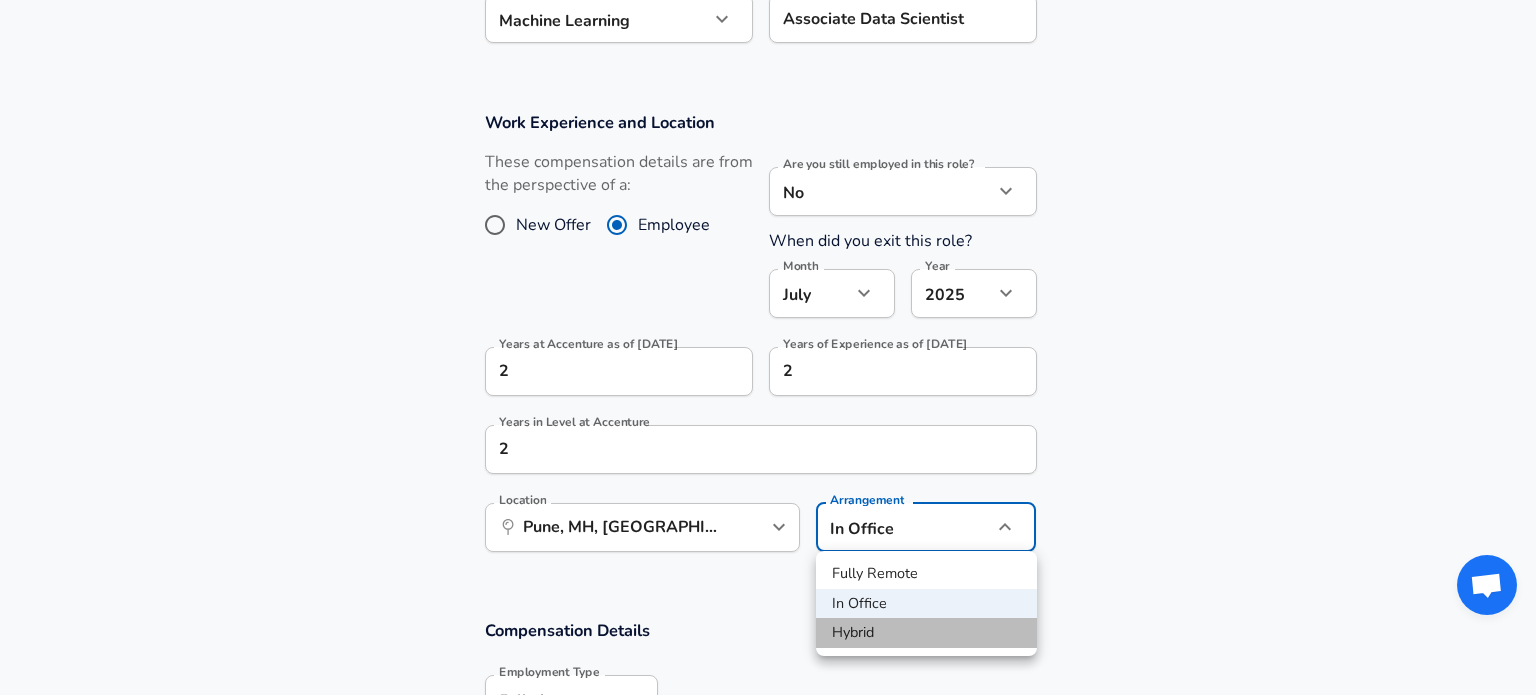 click on "Hybrid" at bounding box center (926, 633) 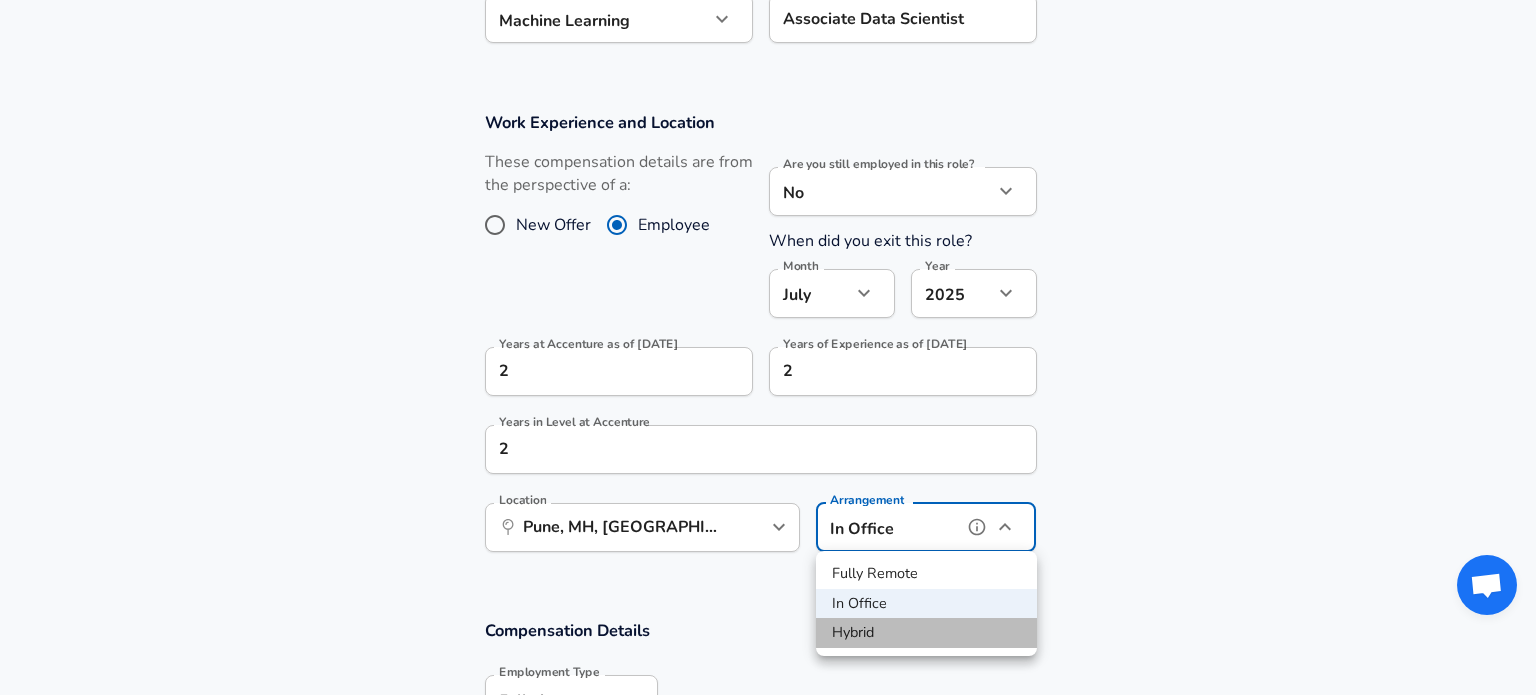 type on "hybrid" 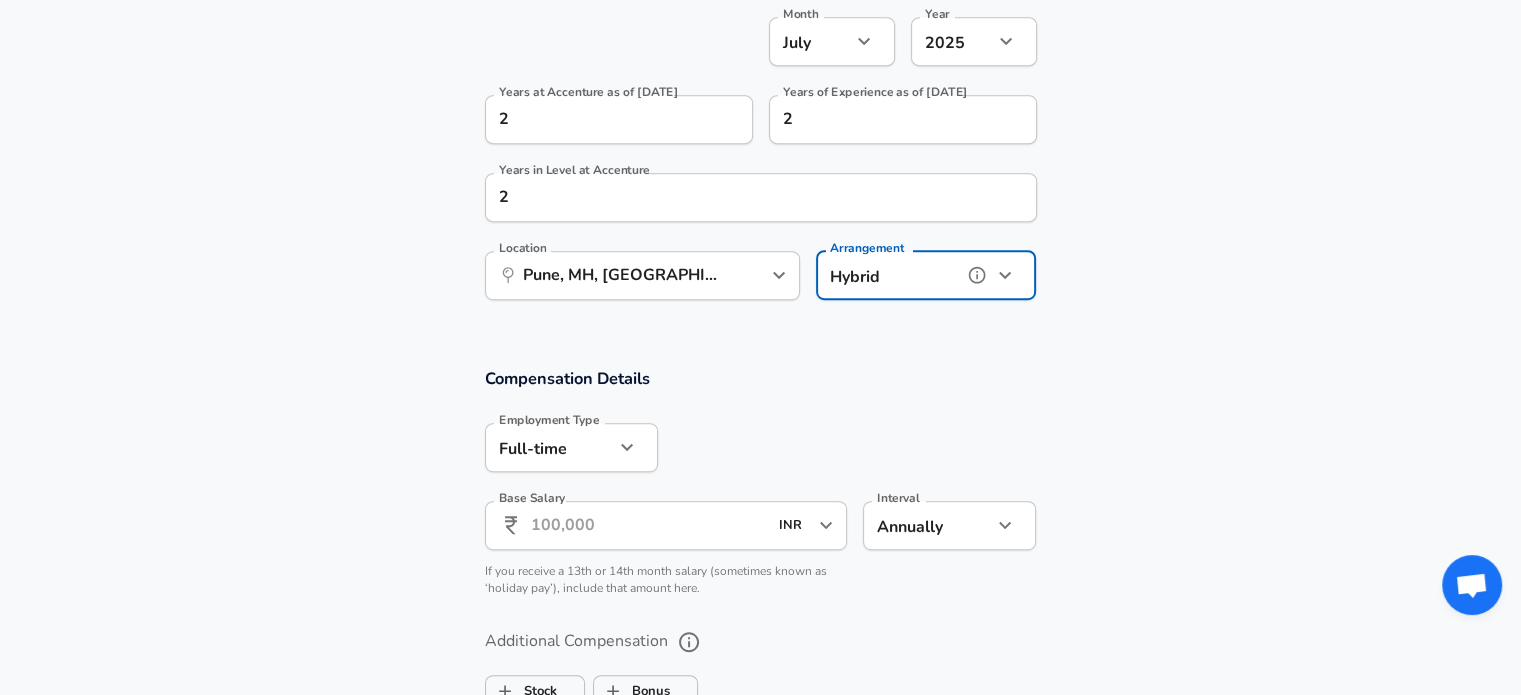 scroll, scrollTop: 1100, scrollLeft: 0, axis: vertical 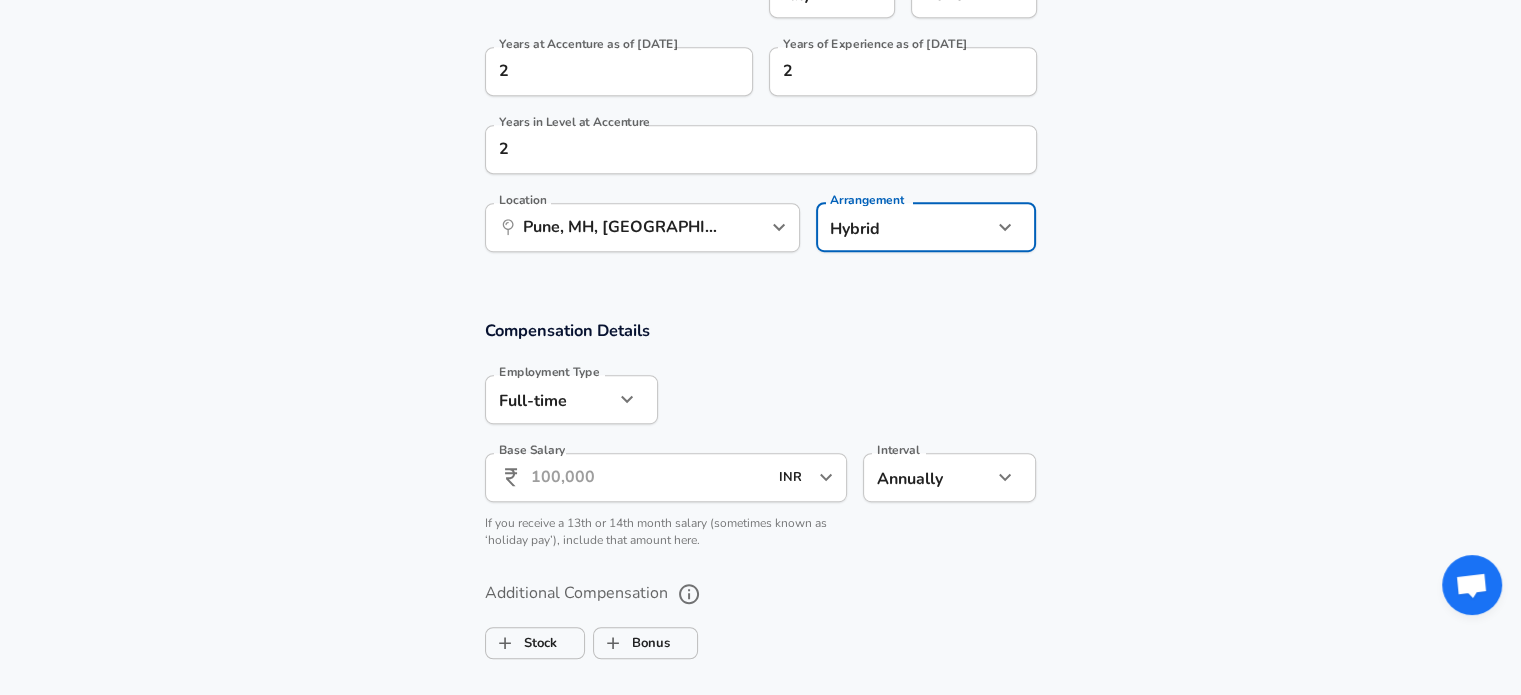 click on "Restart Add Your Salary Upload your offer letter   to verify your submission Enhance Privacy and Anonymity No Automatically hides specific fields until there are enough submissions to safely display the full details.   More Details Based on your submission and the data points that we have already collected, we will automatically hide and anonymize specific fields if there aren't enough data points to remain sufficiently anonymous. Company & Title Information   Enter the company you received your offer from Company Accenture Company   Select the title that closest resembles your official title. This should be similar to the title that was present on your offer letter. Title Application Development Associate Title   Select a job family that best fits your role. If you can't find one, select 'Other' to enter a custom job family Job Family Data Scientist Job Family   Select a Specialization that best fits your role. If you can't find one, select 'Other' to enter a custom specialization Select Specialization   No" at bounding box center [760, -753] 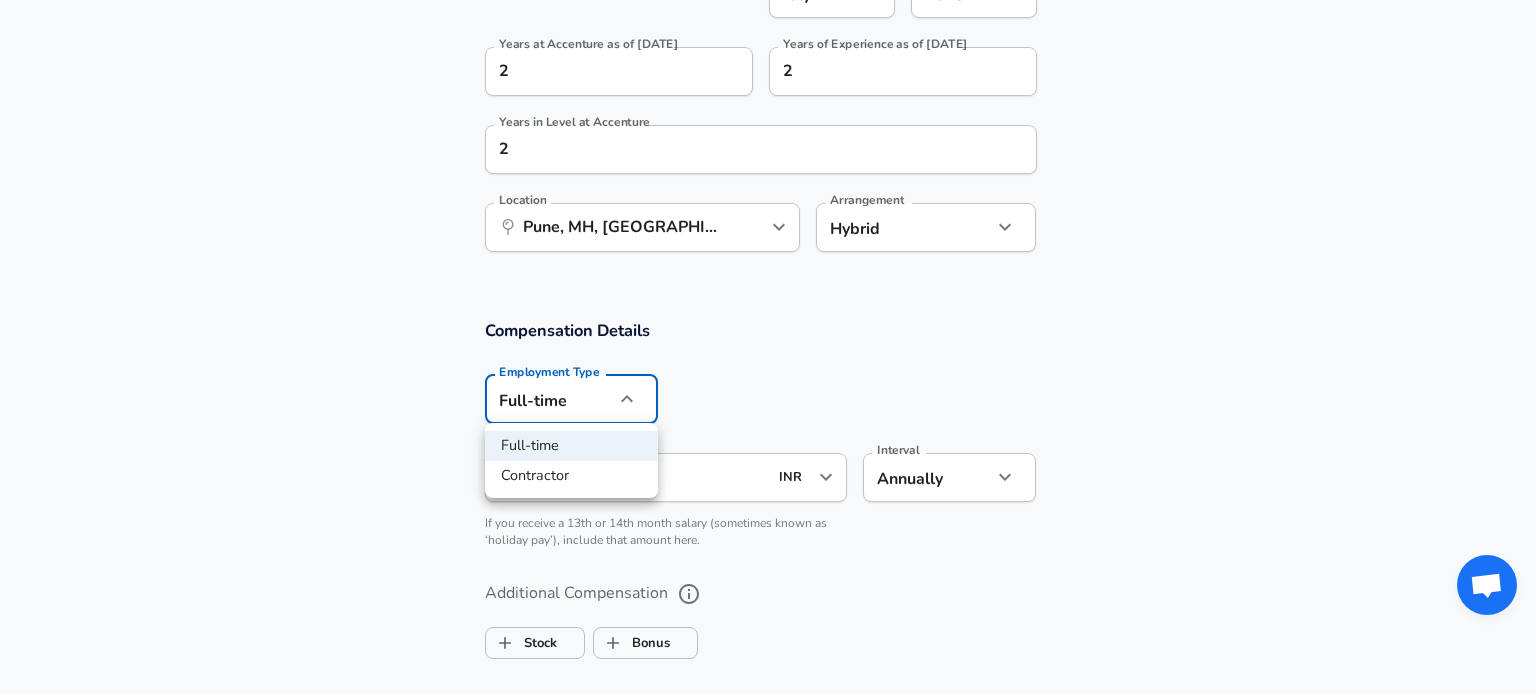 click at bounding box center (768, 347) 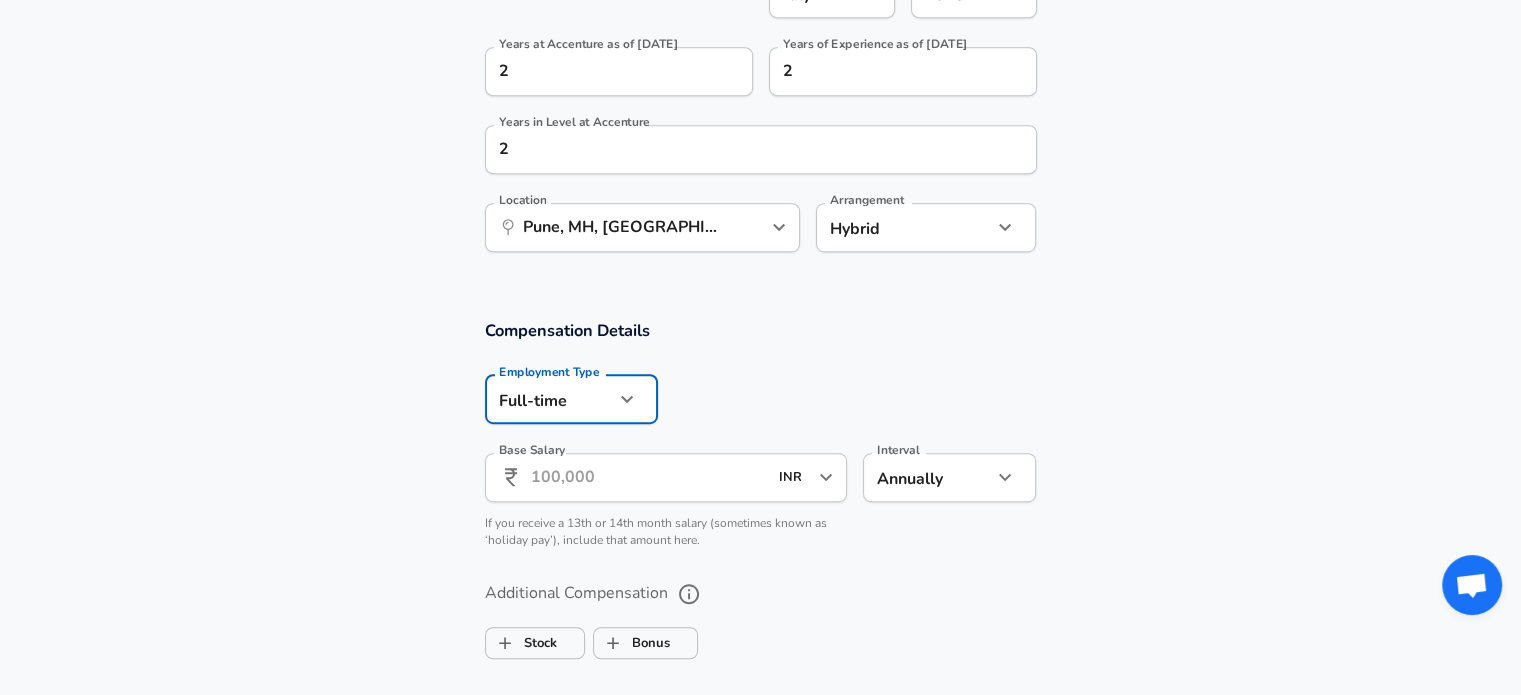 click on "Base Salary" at bounding box center (649, 477) 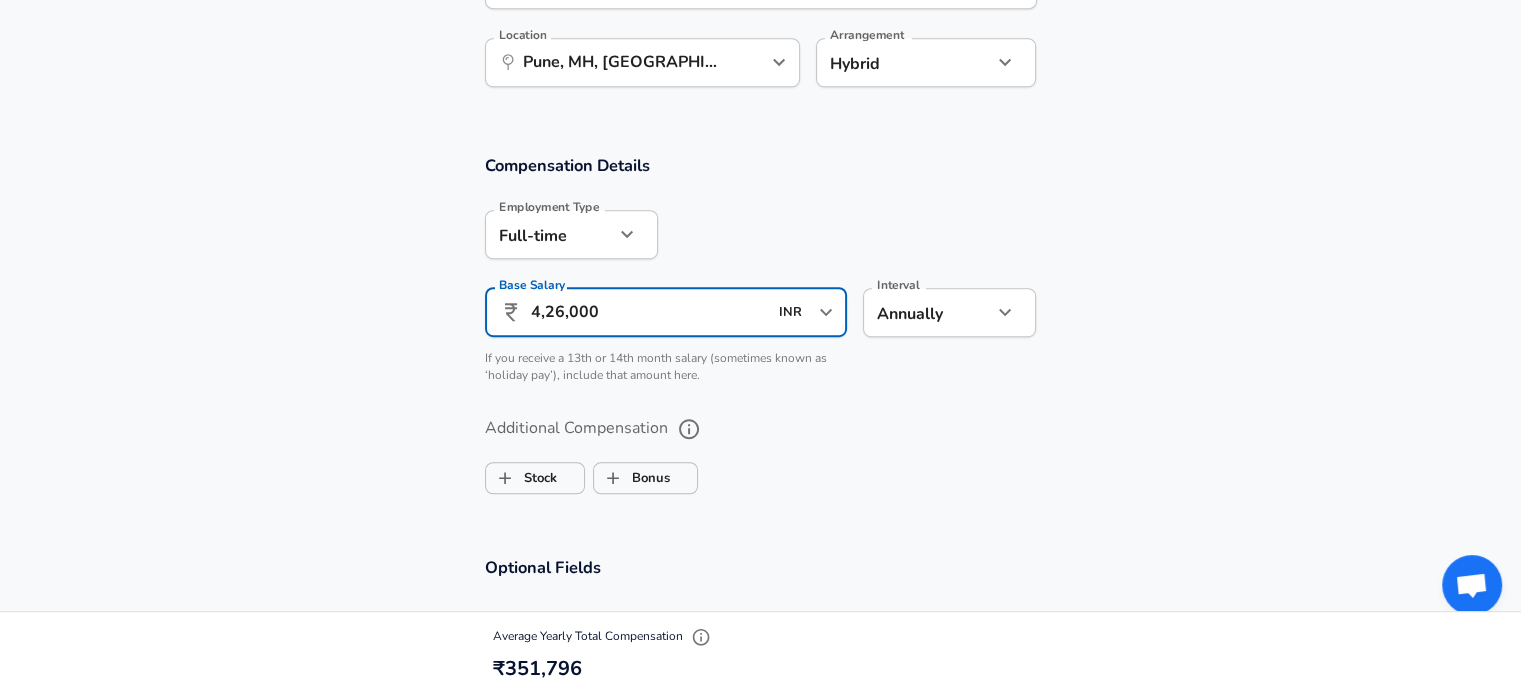 scroll, scrollTop: 1300, scrollLeft: 0, axis: vertical 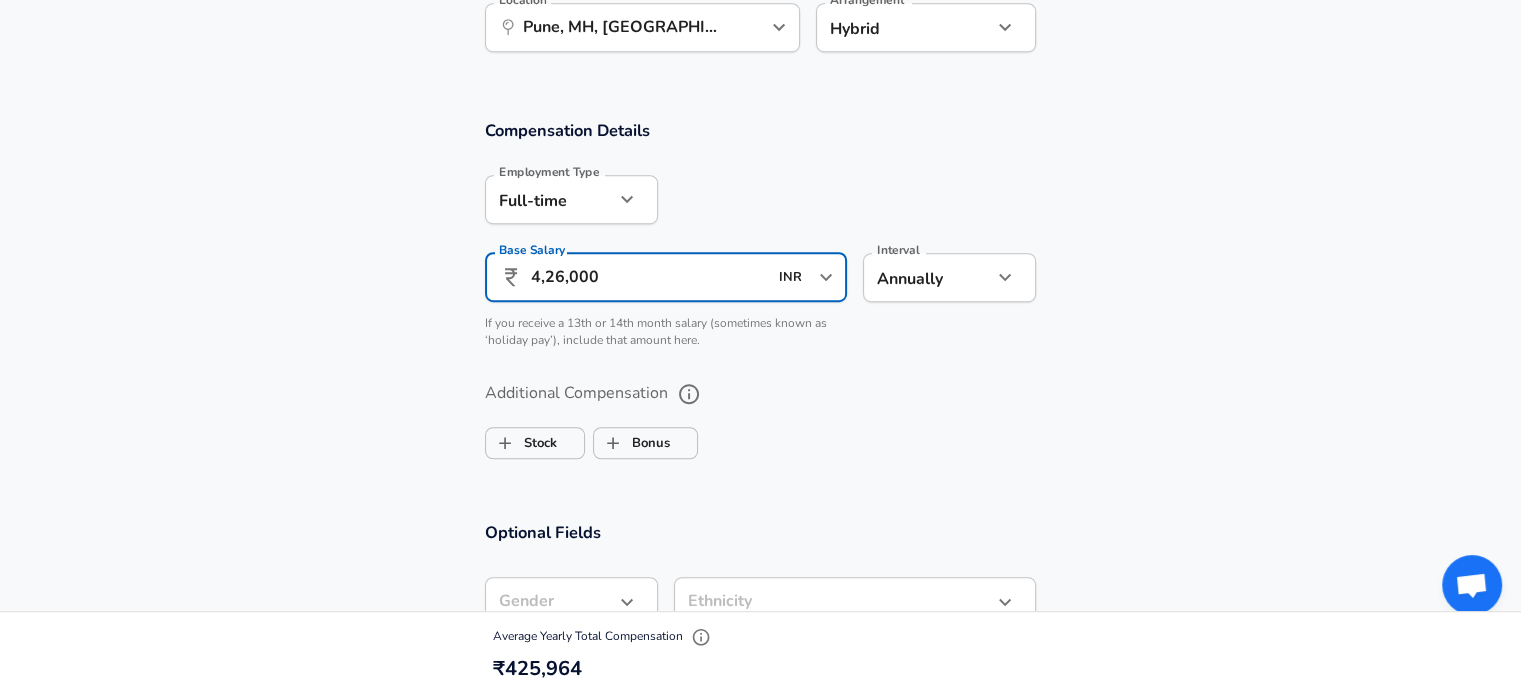 type on "4,26,000" 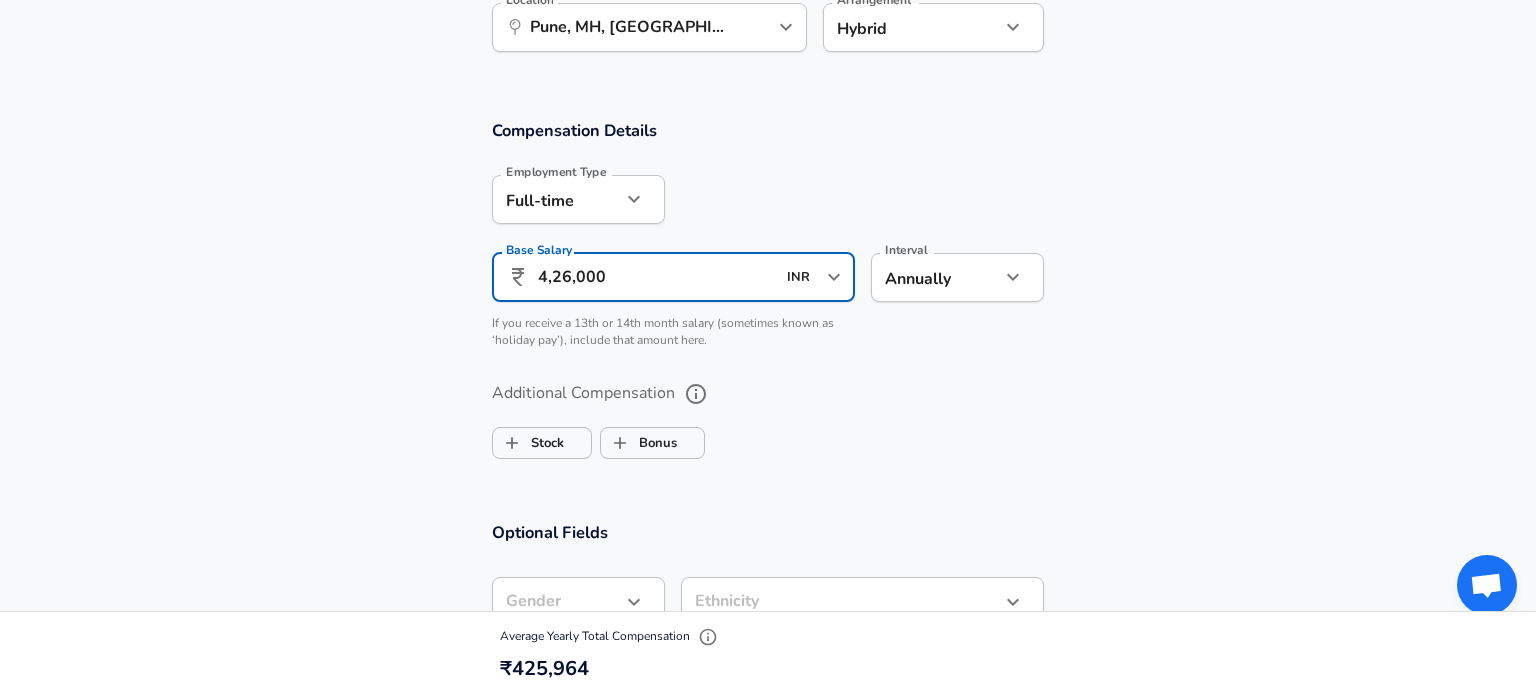 click on "Restart Add Your Salary Upload your offer letter   to verify your submission Enhance Privacy and Anonymity No Automatically hides specific fields until there are enough submissions to safely display the full details.   More Details Based on your submission and the data points that we have already collected, we will automatically hide and anonymize specific fields if there aren't enough data points to remain sufficiently anonymous. Company & Title Information   Enter the company you received your offer from Company Accenture Company   Select the title that closest resembles your official title. This should be similar to the title that was present on your offer letter. Title Application Development Associate Title   Select a job family that best fits your role. If you can't find one, select 'Other' to enter a custom job family Job Family Data Scientist Job Family   Select a Specialization that best fits your role. If you can't find one, select 'Other' to enter a custom specialization Select Specialization   No" at bounding box center [768, -953] 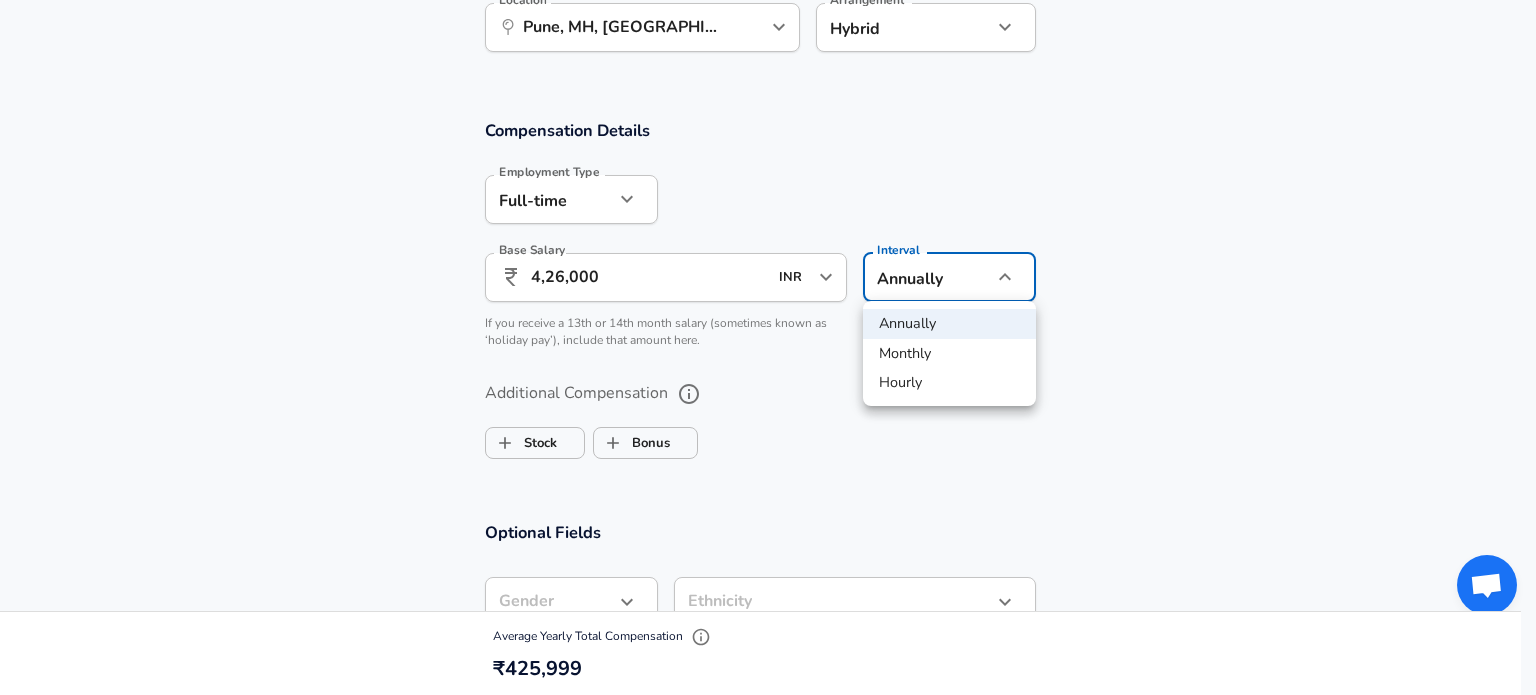 click at bounding box center (768, 347) 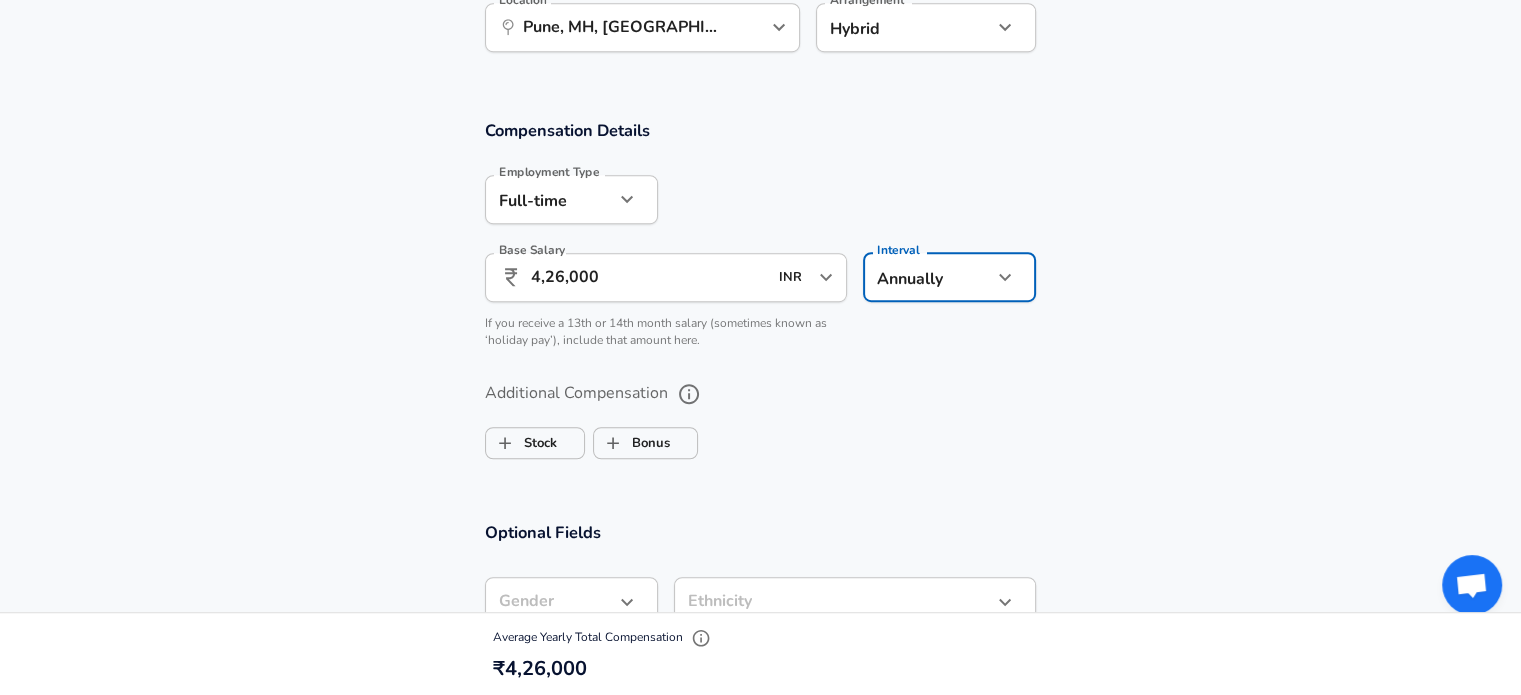 click on "Additional Compensation   Stock Bonus" at bounding box center [760, 414] 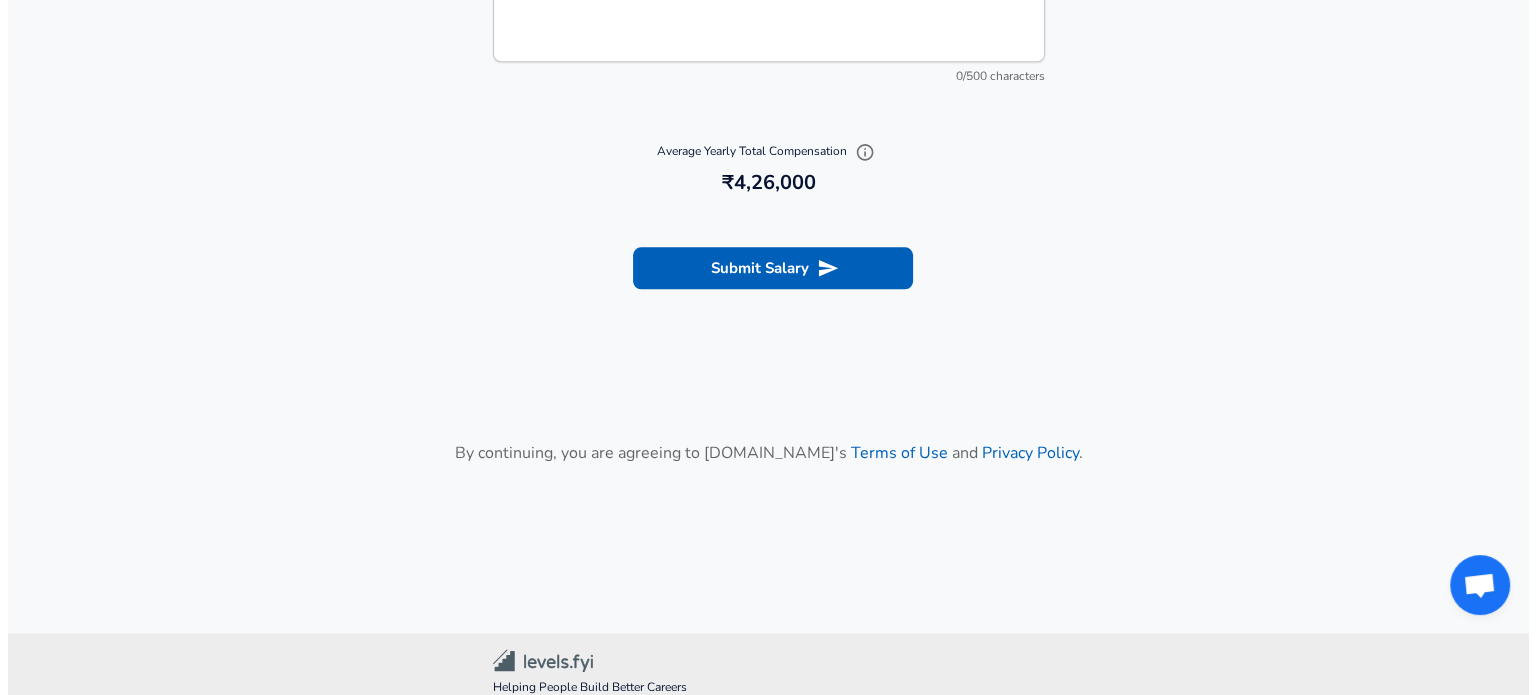 scroll, scrollTop: 2288, scrollLeft: 0, axis: vertical 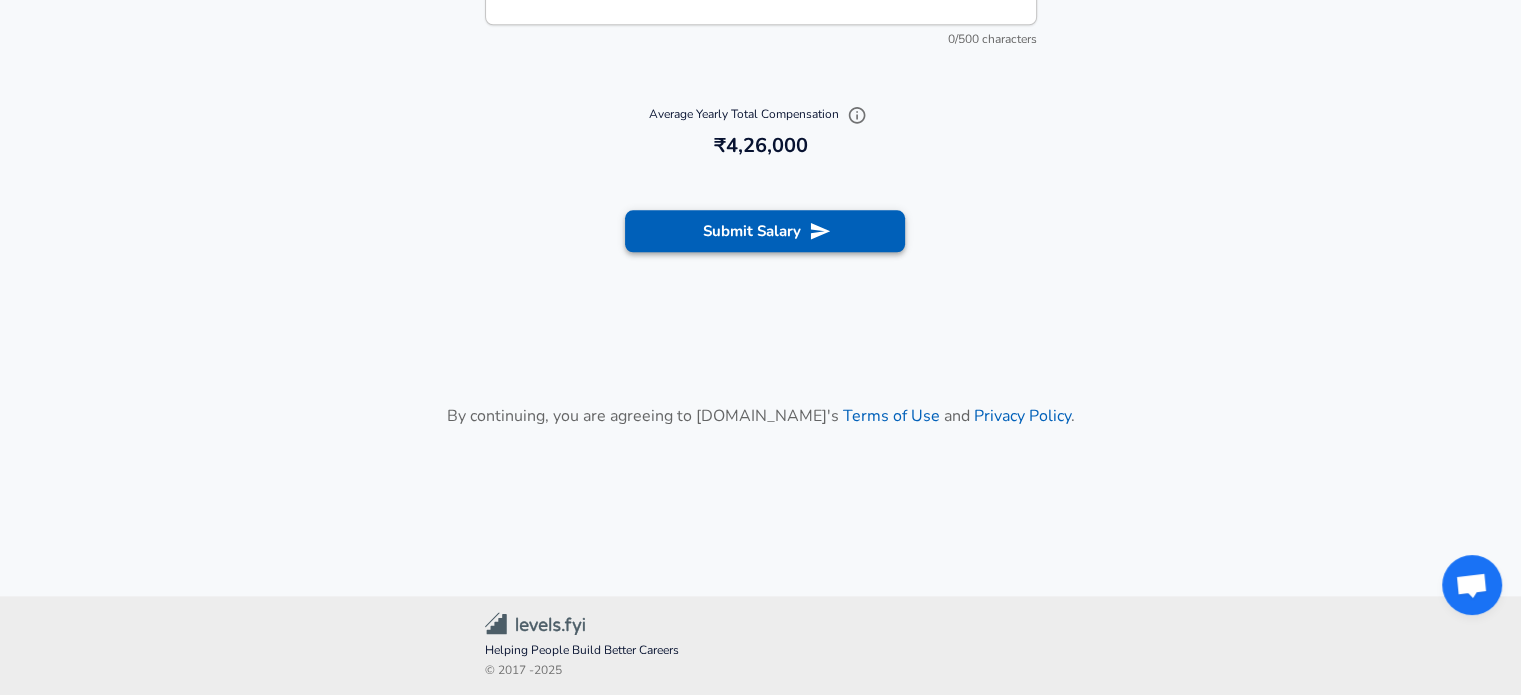 click 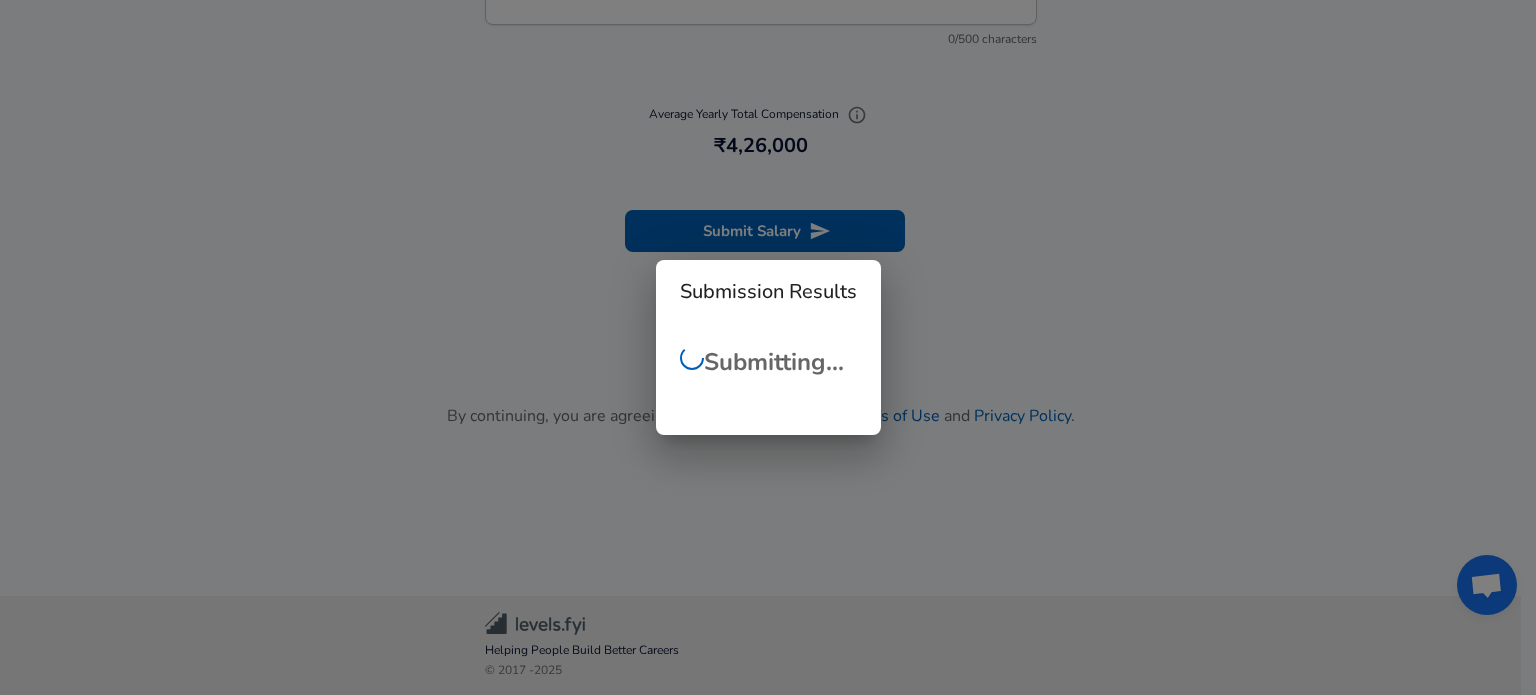 scroll, scrollTop: 828, scrollLeft: 0, axis: vertical 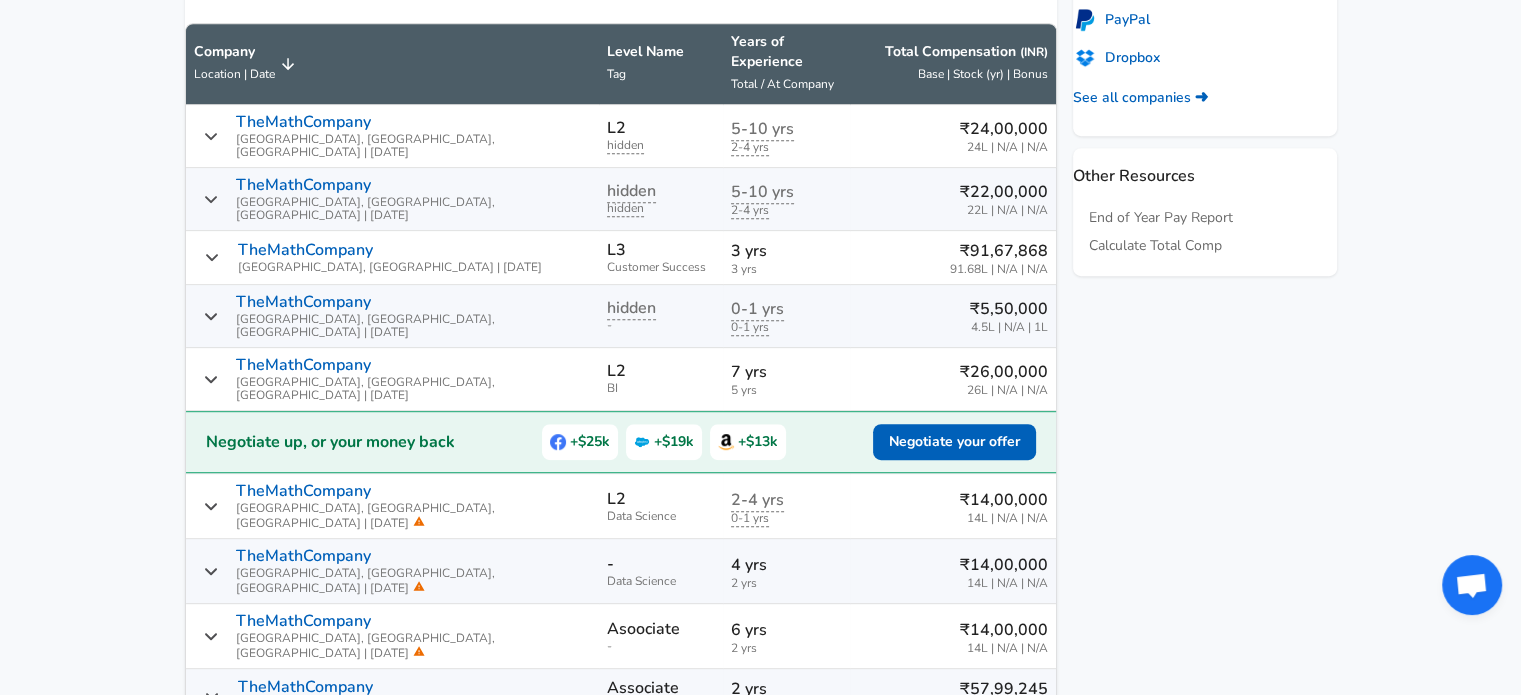 click on "For Employers ₹ INR / yr Change English (US) Change Community Notifications Profile All Data By Location By Company By Title Salary Calculator Chart Visualizations Verified Salaries Internships Negotiation Support Compare Benefits Who's Hiring 2024 Pay Report Top Paying Companies Integrate Blog Press Google Software Engineer Product Manager [US_STATE][GEOGRAPHIC_DATA] Area Data Scientist View Individual Data Points   Levels FYI Logo Salaries 📂   All Data 🌎   By Location 🏢   By Company 🖋    By Title 🏭️    By Industry 📍   Salary Heatmap 📈   Chart Visualizations 🔥   Real-time Percentiles 🎓   Internships ❣️   Compare Benefits 🎬   2024 Pay Report 🏆   Top Paying Companies 💸   Calculate Meeting Cost #️⃣   Salary Calculator Contribute Add Salary Add Company Benefits Add Level Mapping Jobs Services Candidate Services 💵  Negotiation Coaching 📄  Resume Review 🎁  Gift a Resume Review For Employers Interactive Offers Real-time Percentiles  🔥 Compensation Benchmarking ←" at bounding box center (760, -653) 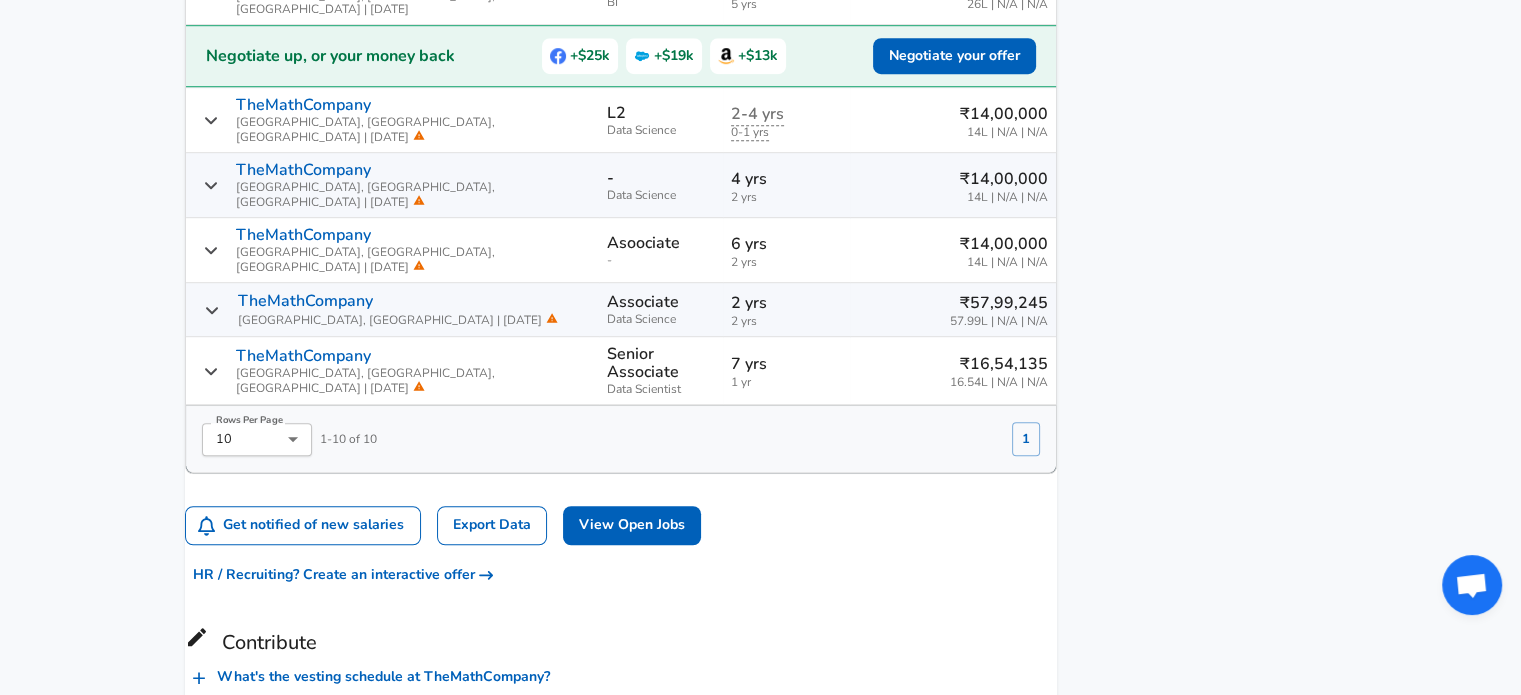 scroll, scrollTop: 1400, scrollLeft: 0, axis: vertical 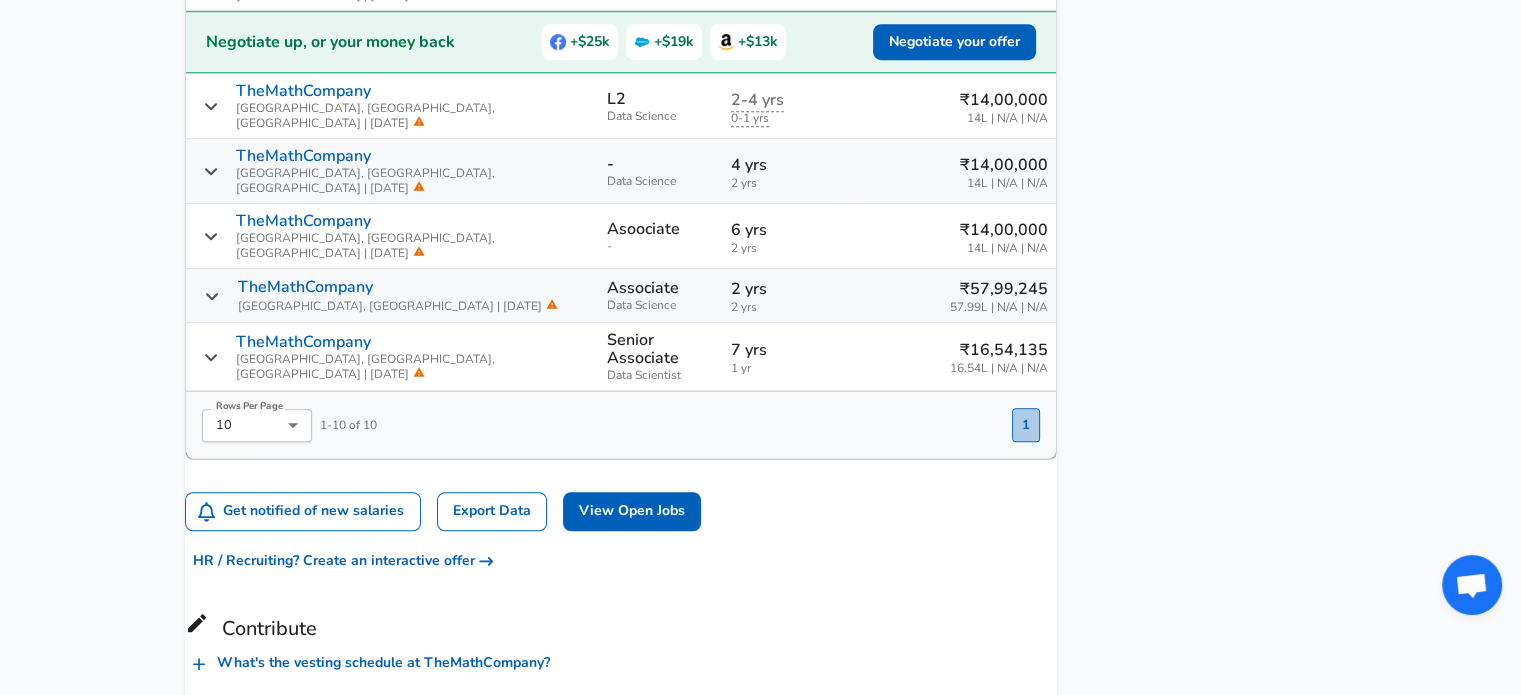 click on "1" at bounding box center (1026, 425) 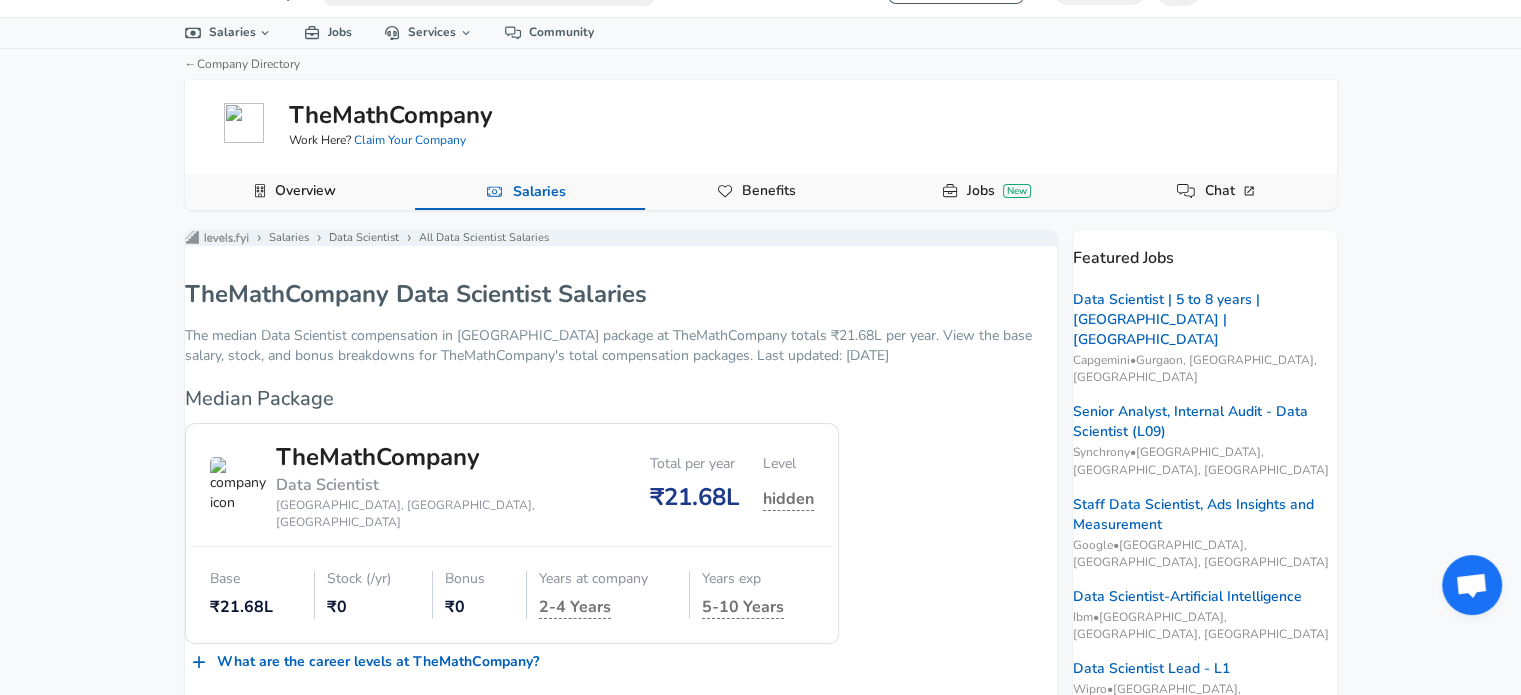 scroll, scrollTop: 4, scrollLeft: 0, axis: vertical 